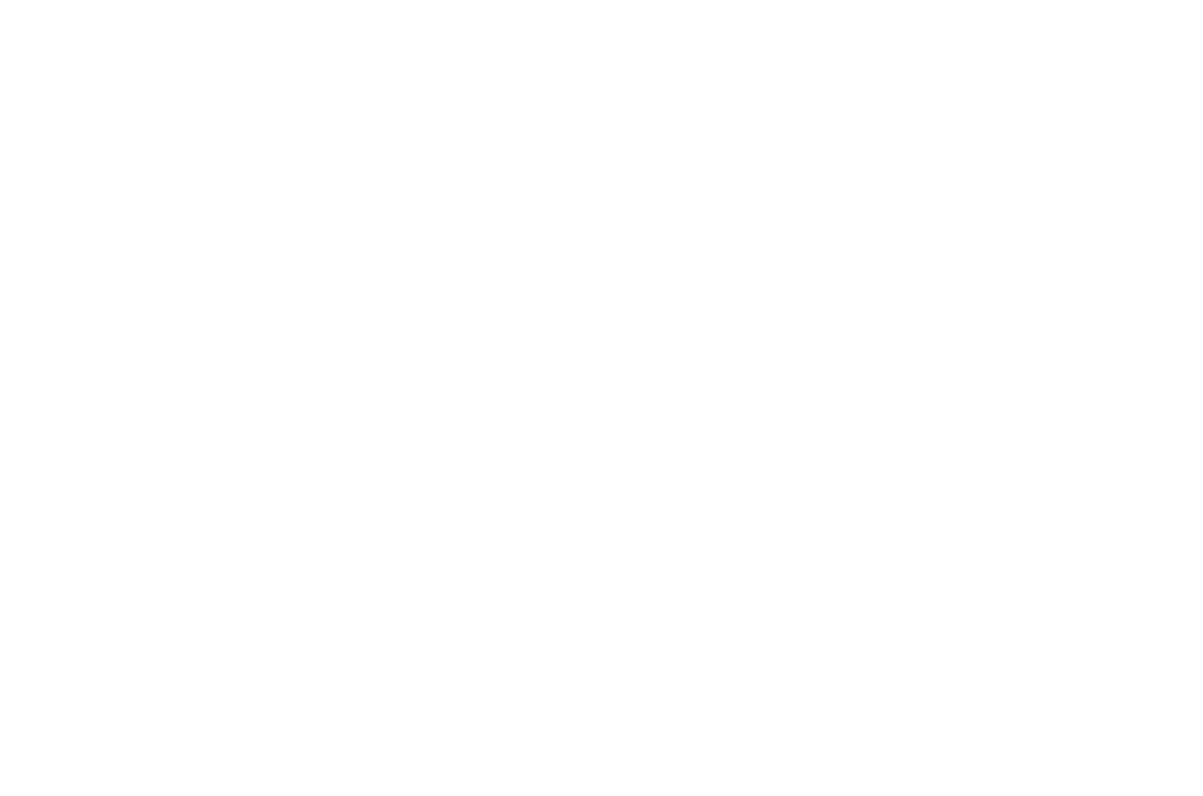 scroll, scrollTop: 0, scrollLeft: 0, axis: both 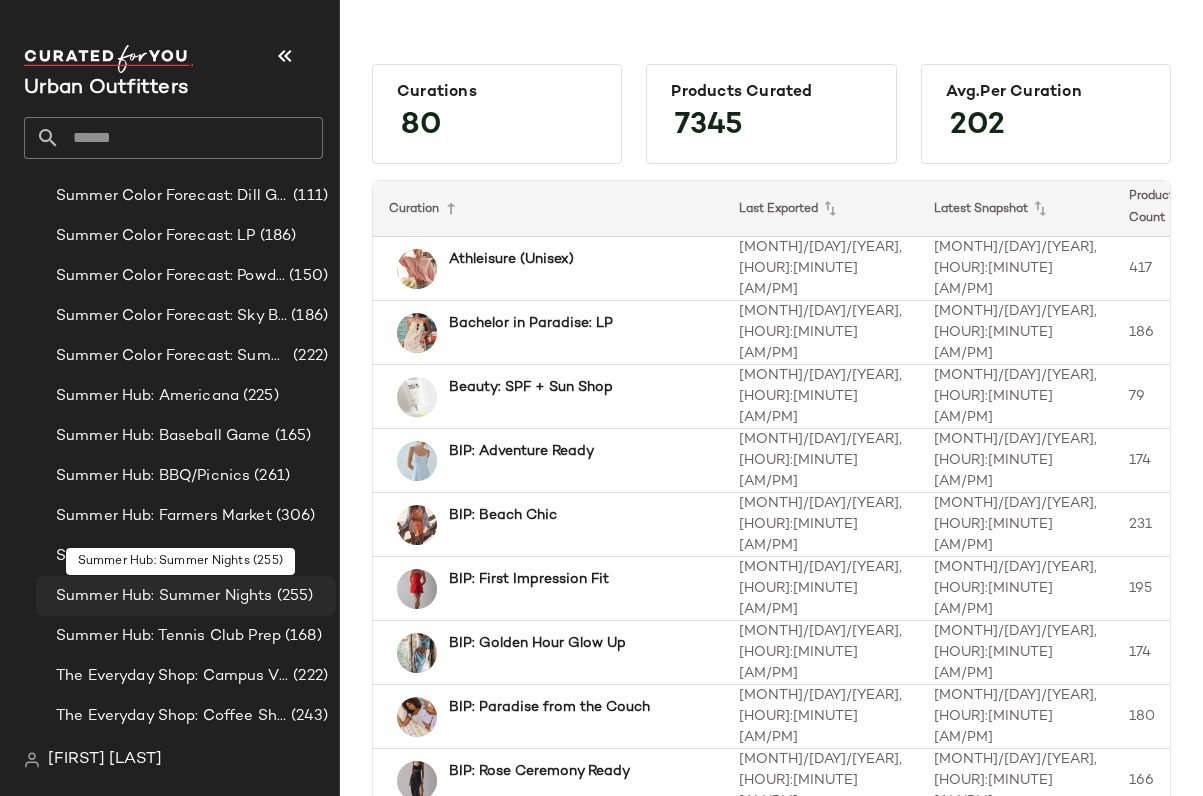 click on "Summer Hub: Summer Nights" at bounding box center (164, 596) 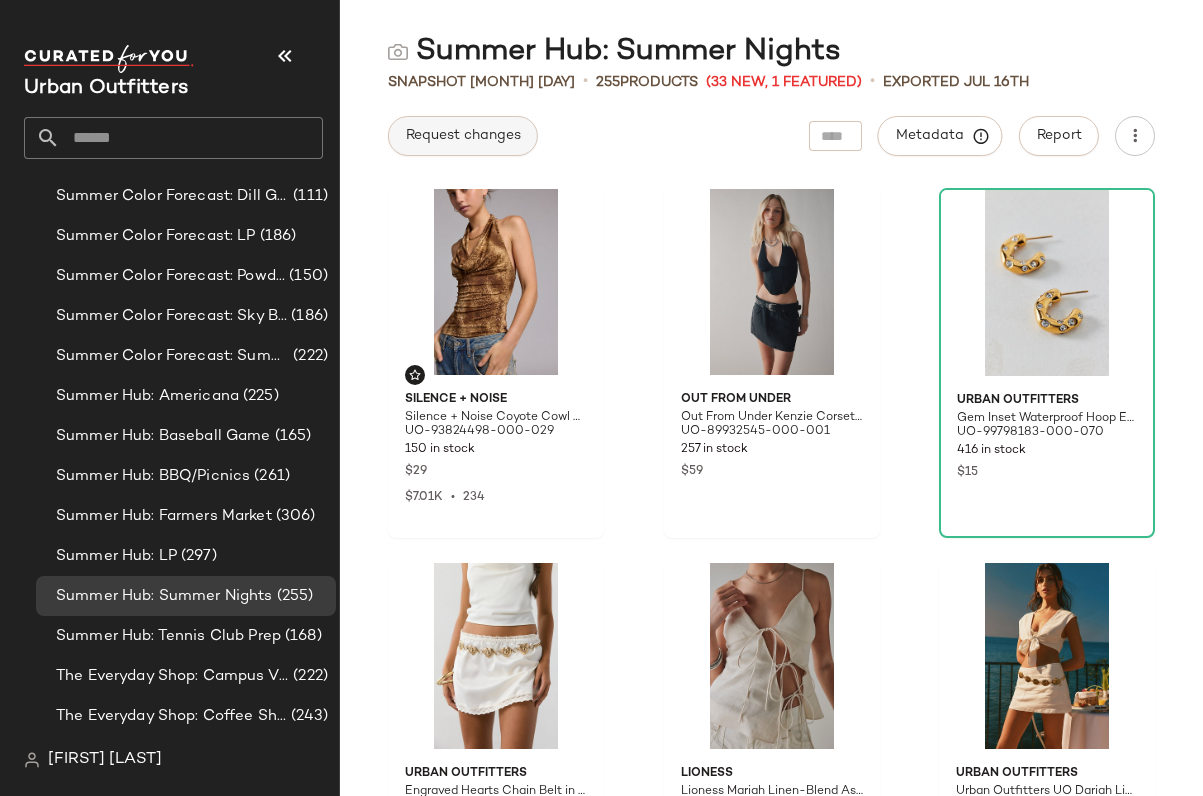 click on "Request changes" 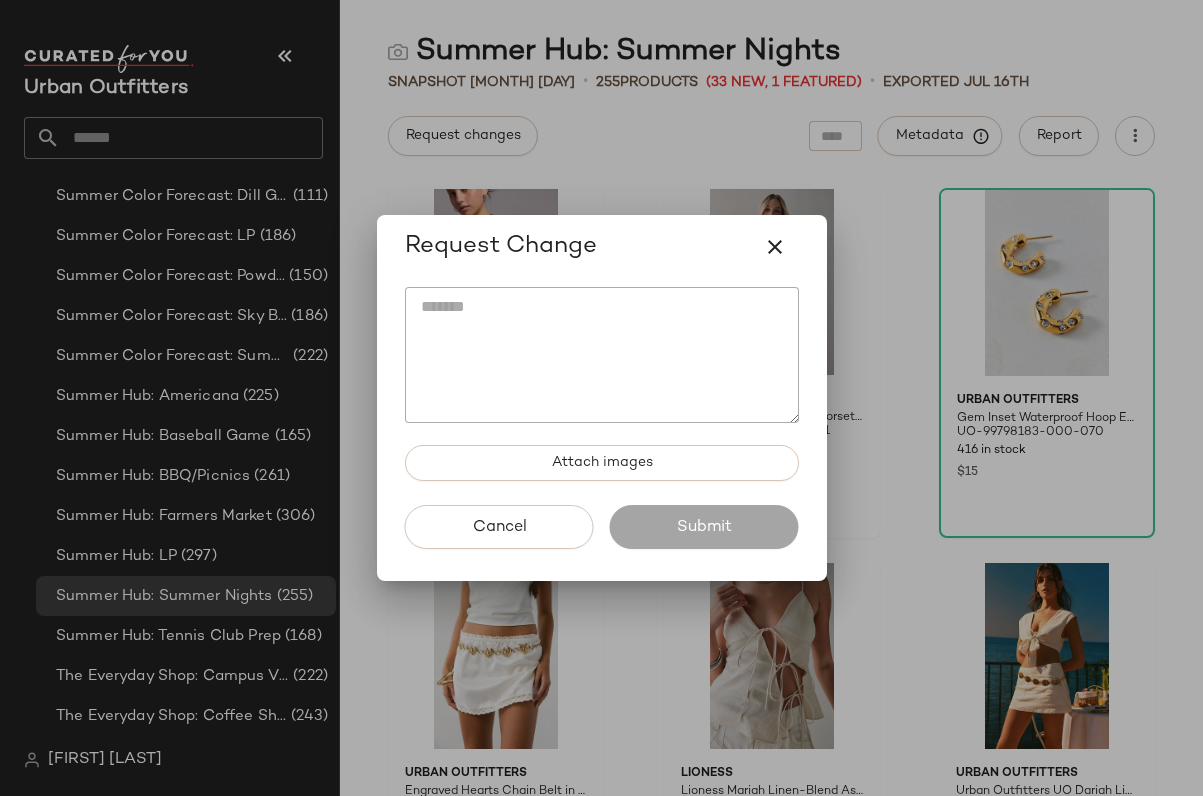 click 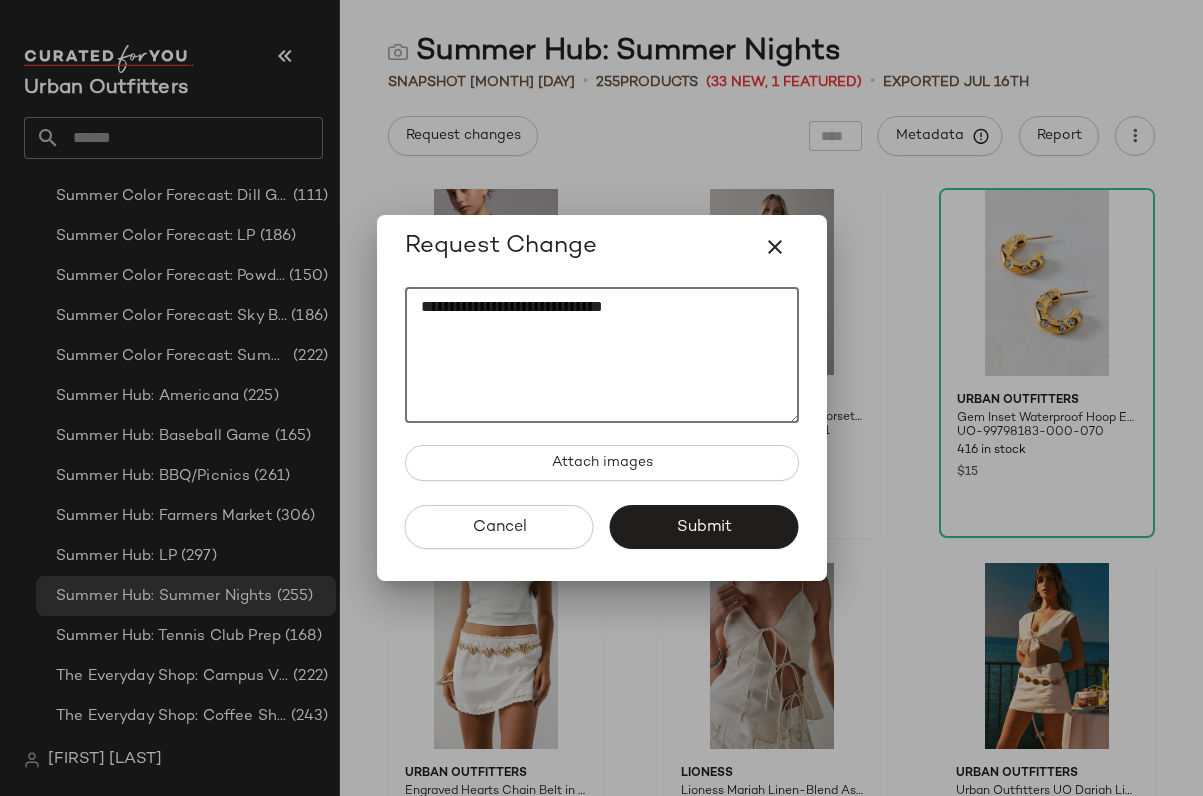 paste on "*
*********" 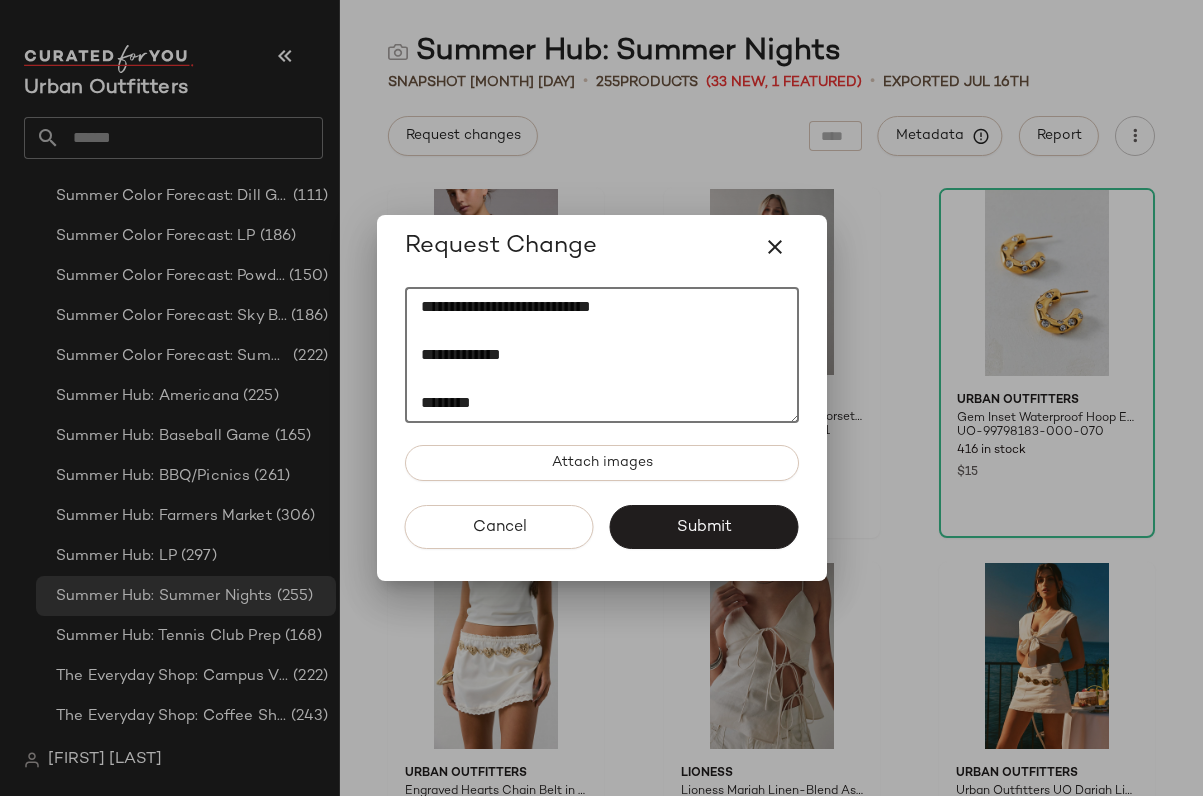 drag, startPoint x: 499, startPoint y: 399, endPoint x: 415, endPoint y: 304, distance: 126.81088 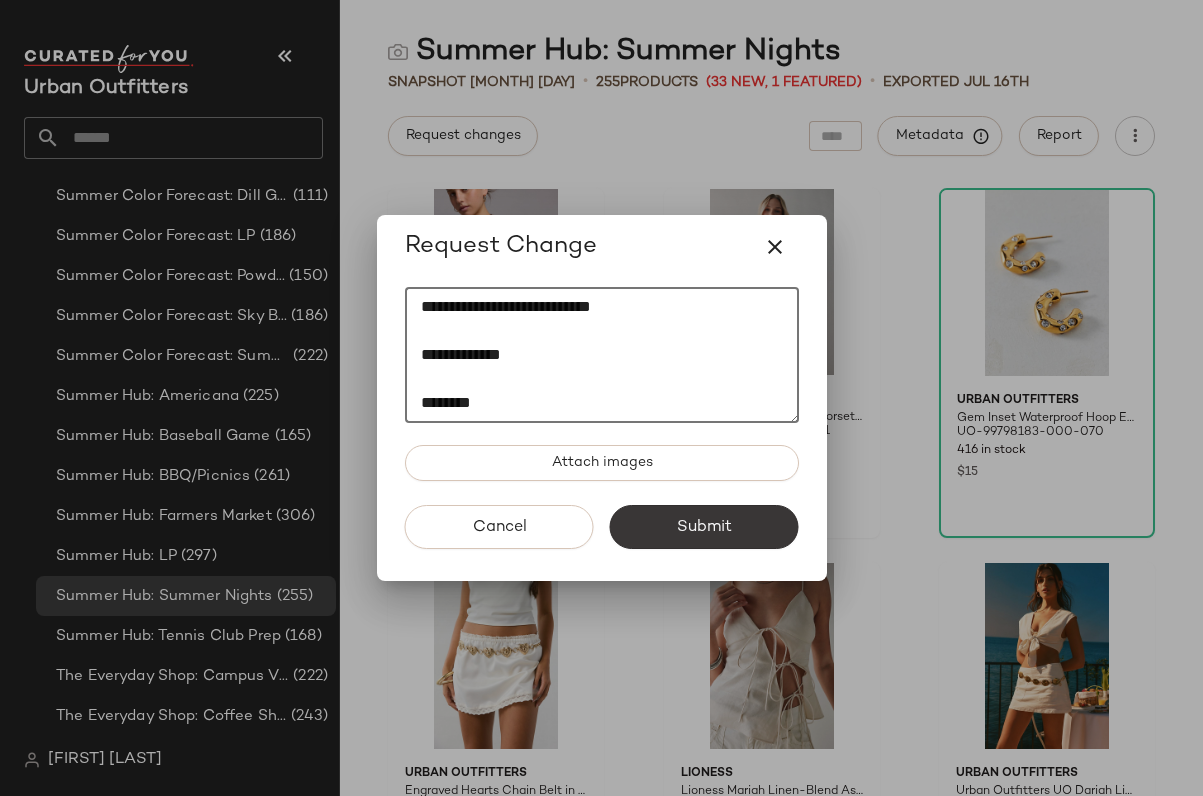 type on "**********" 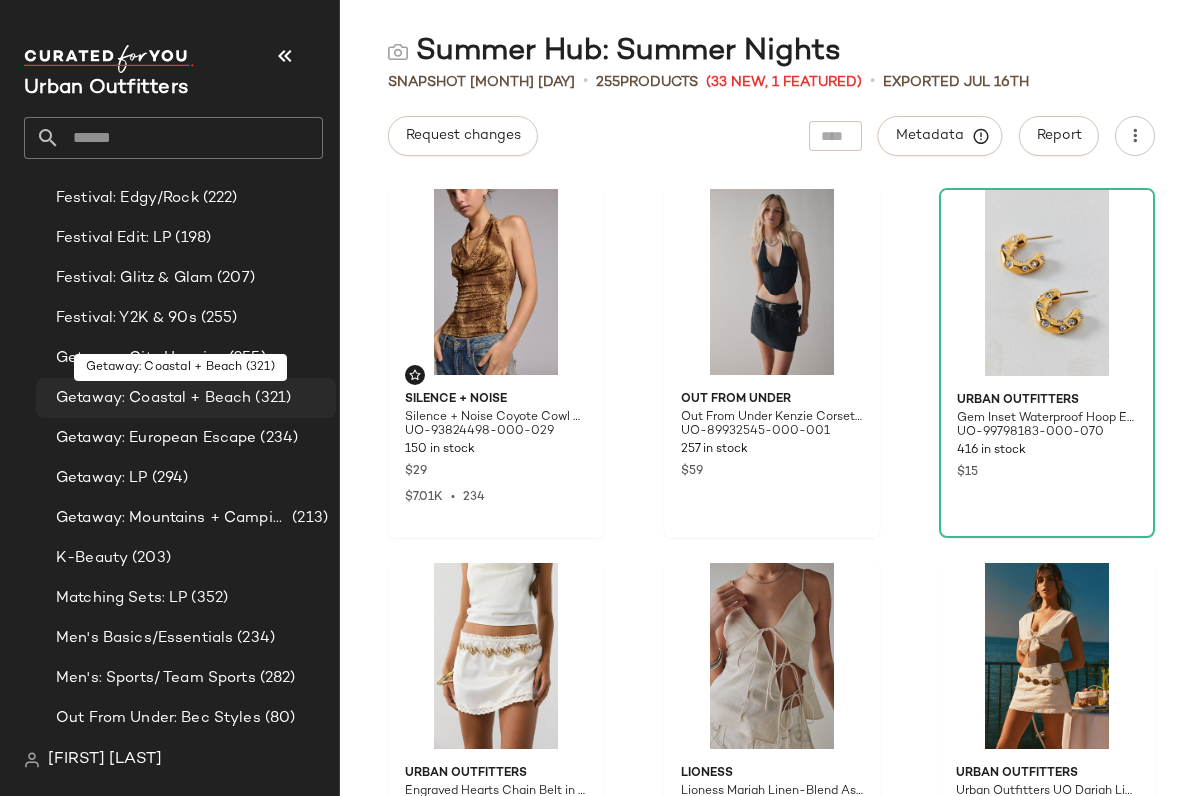 scroll, scrollTop: 1007, scrollLeft: 0, axis: vertical 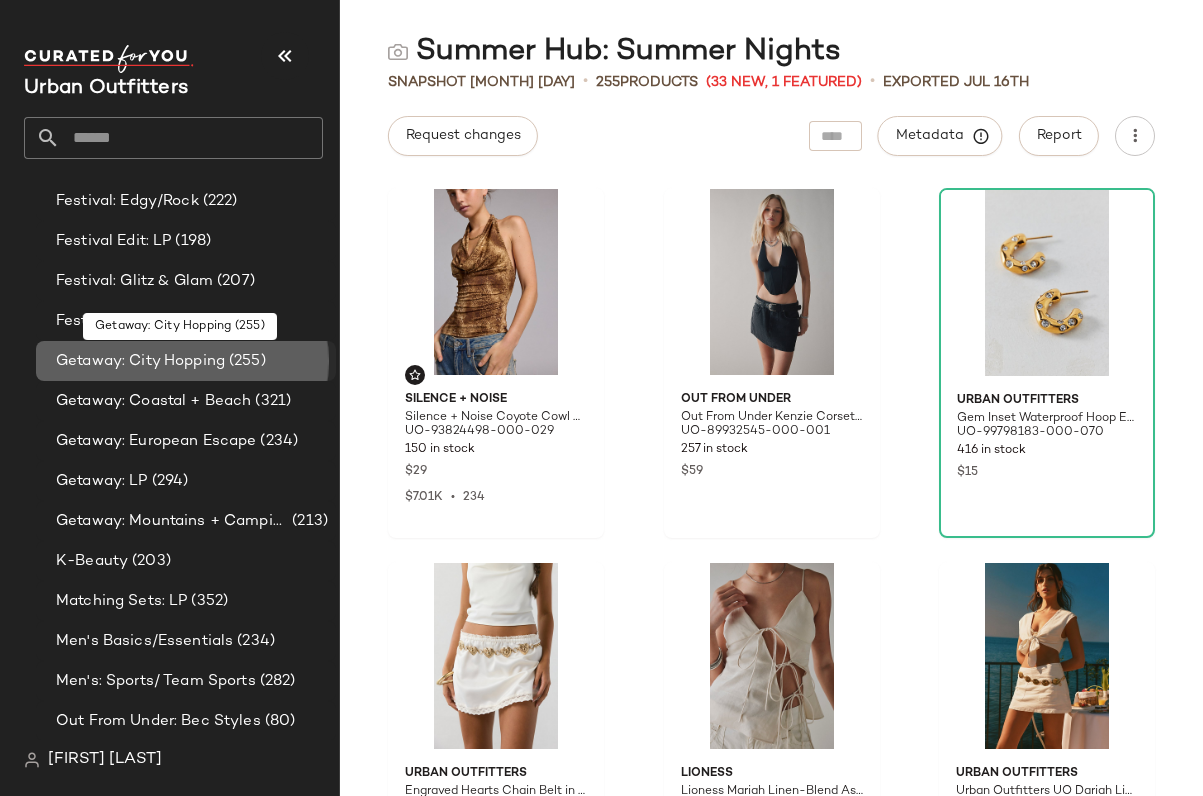 click on "(255)" at bounding box center (245, 361) 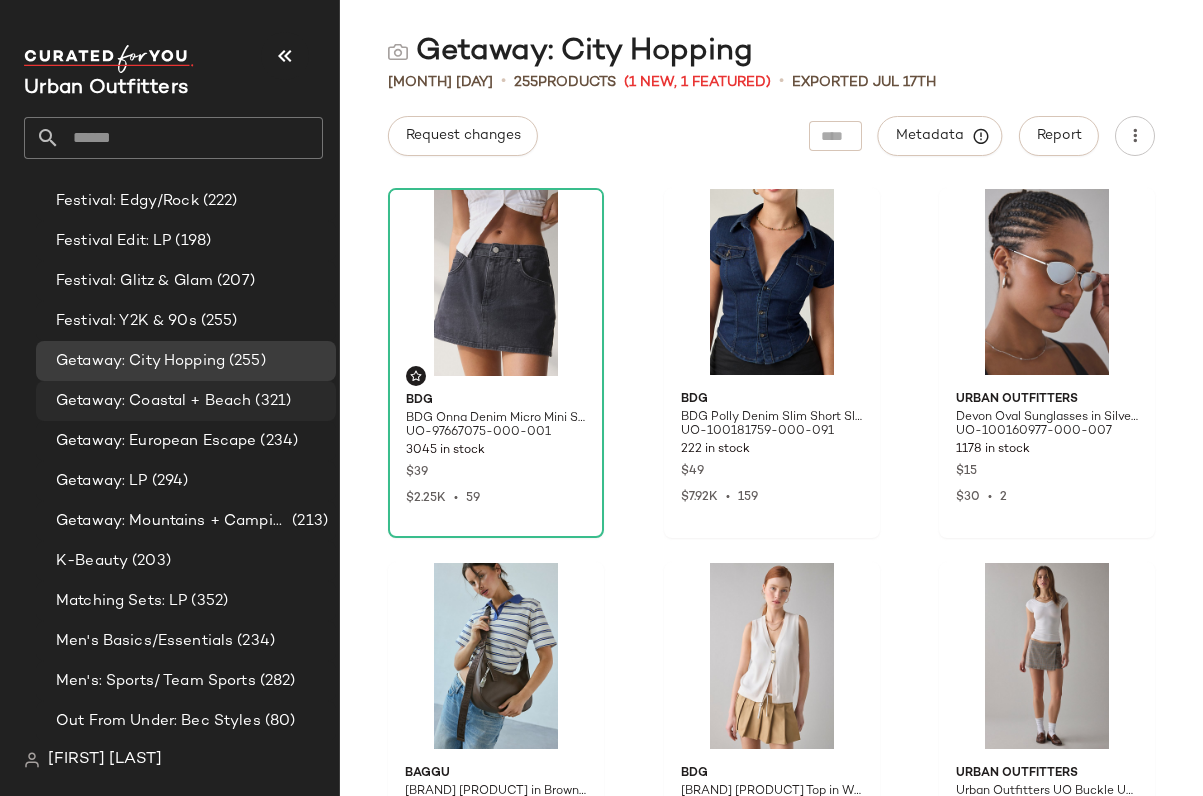 click on "Getaway: Coastal + Beach" at bounding box center [153, 401] 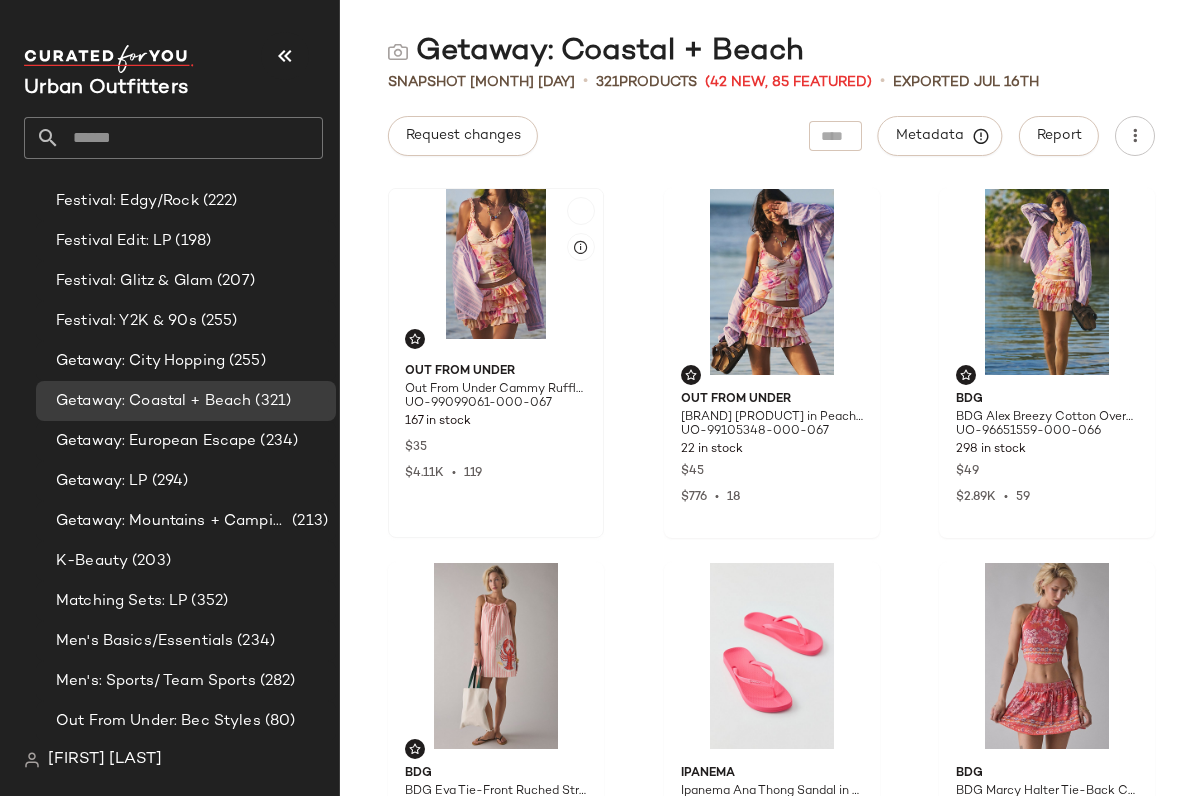 scroll, scrollTop: 0, scrollLeft: 0, axis: both 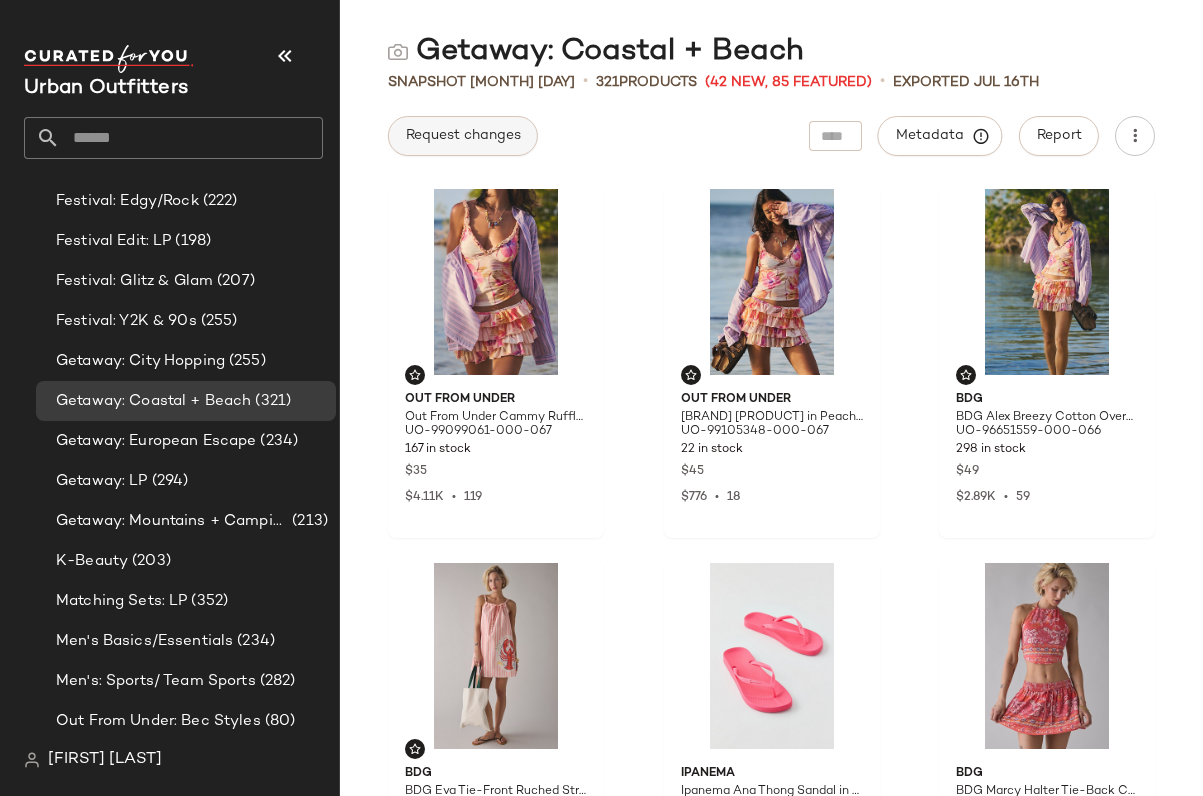 click on "Request changes" at bounding box center (463, 136) 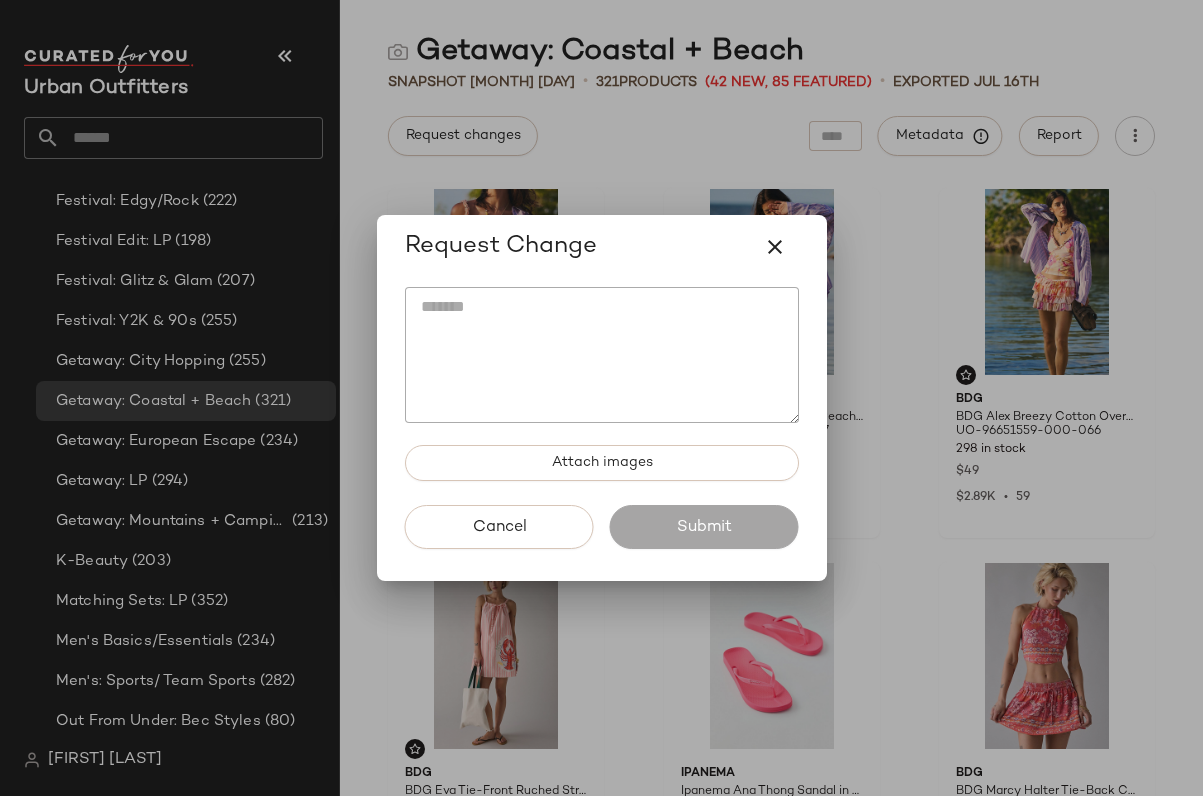 click 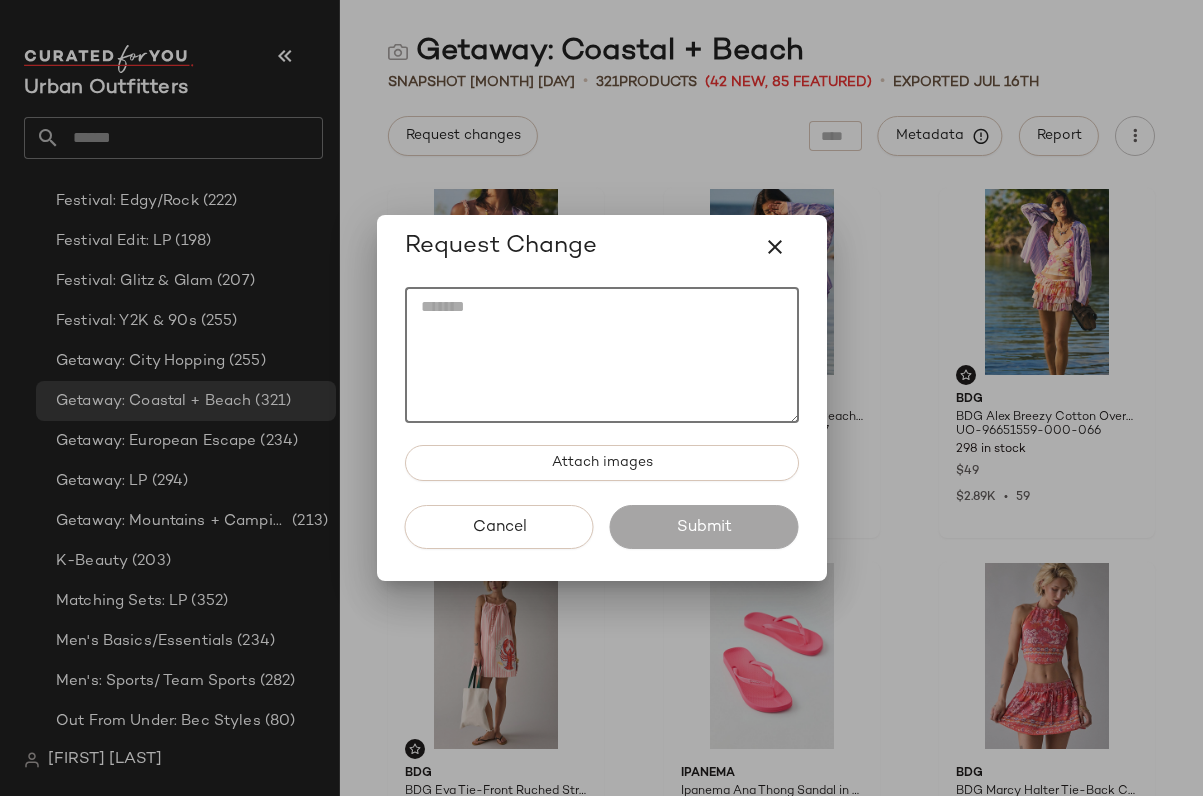 paste on "**********" 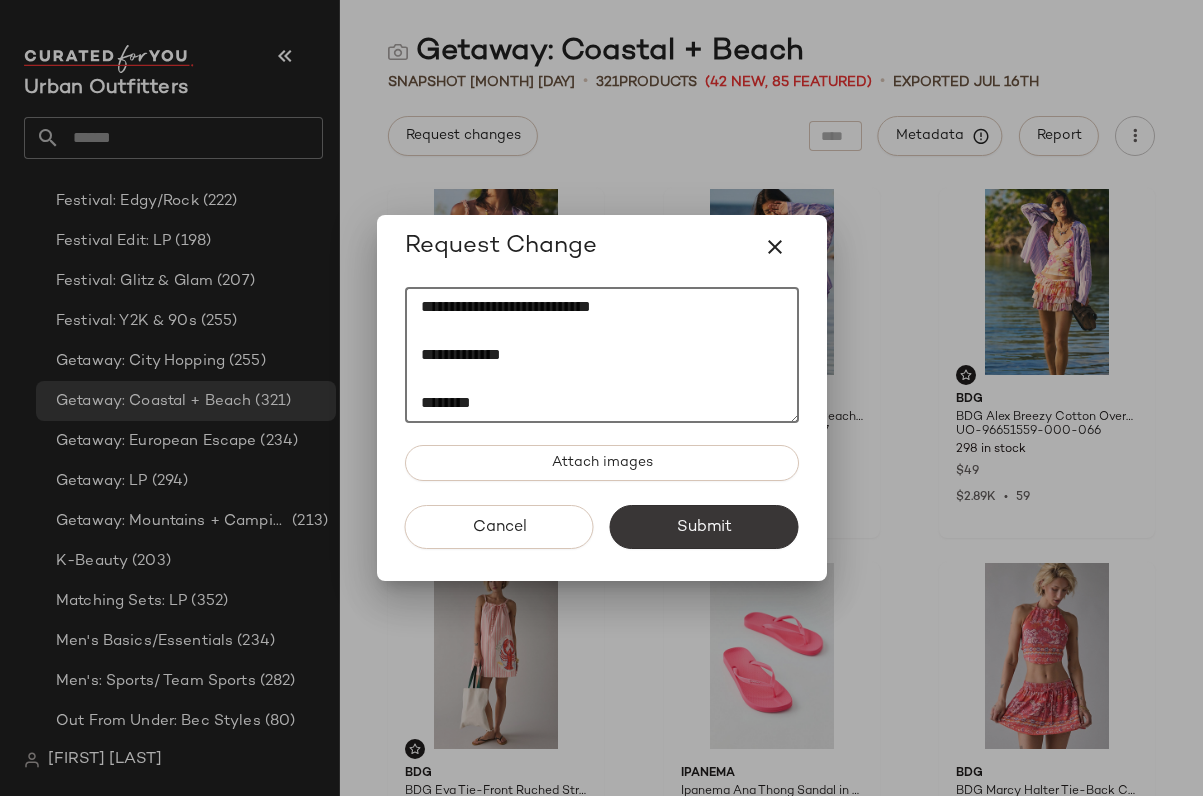 type on "**********" 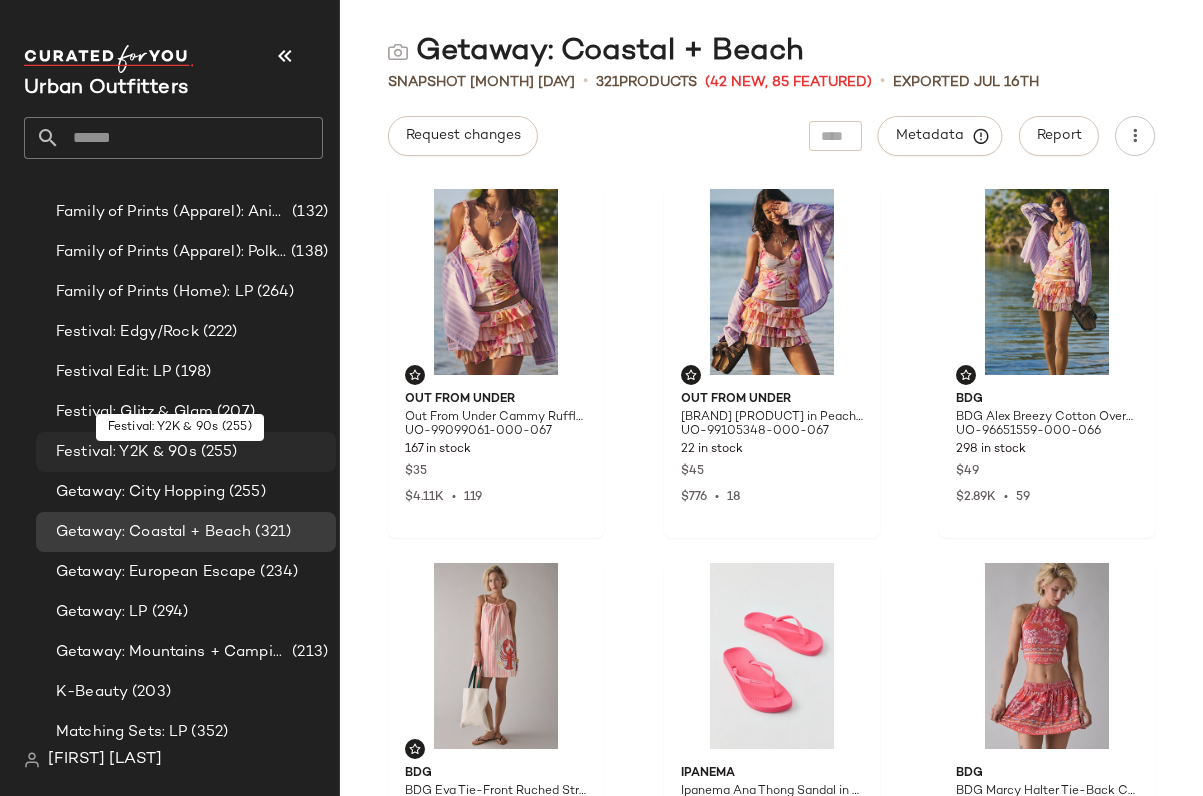 scroll, scrollTop: 867, scrollLeft: 0, axis: vertical 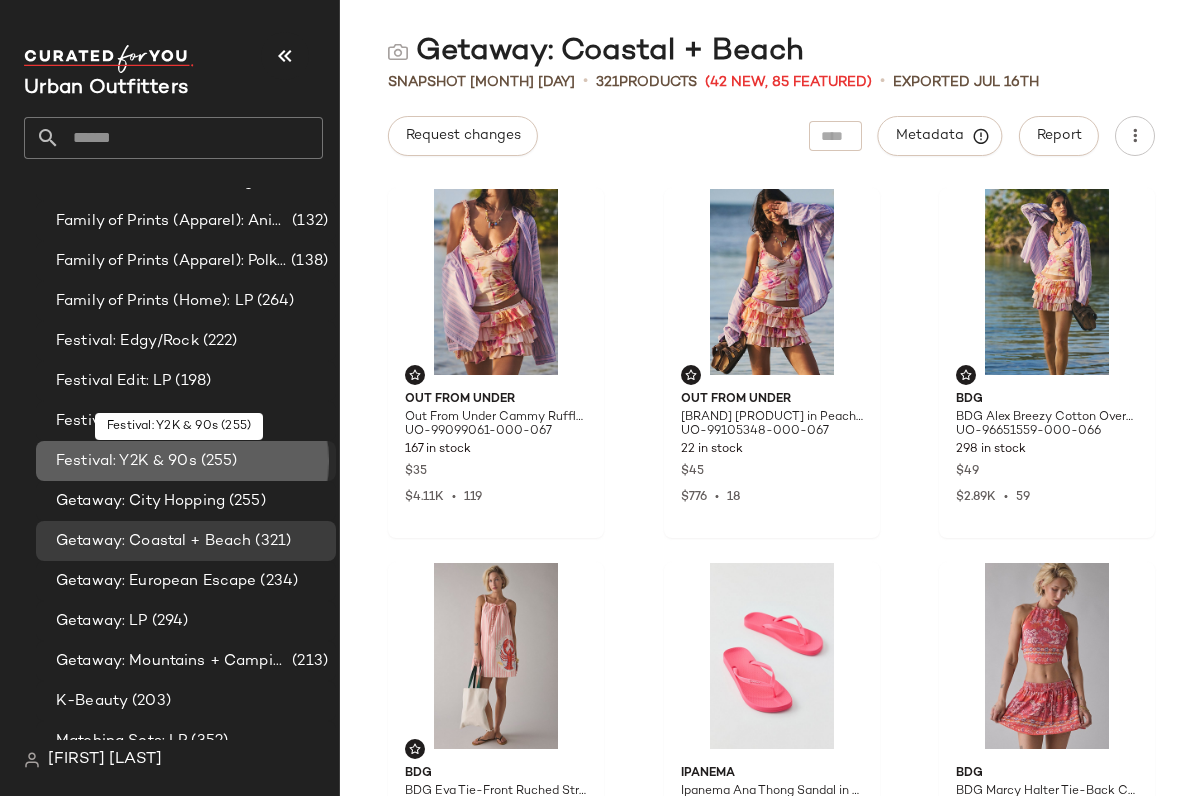 click on "(255)" at bounding box center (217, 461) 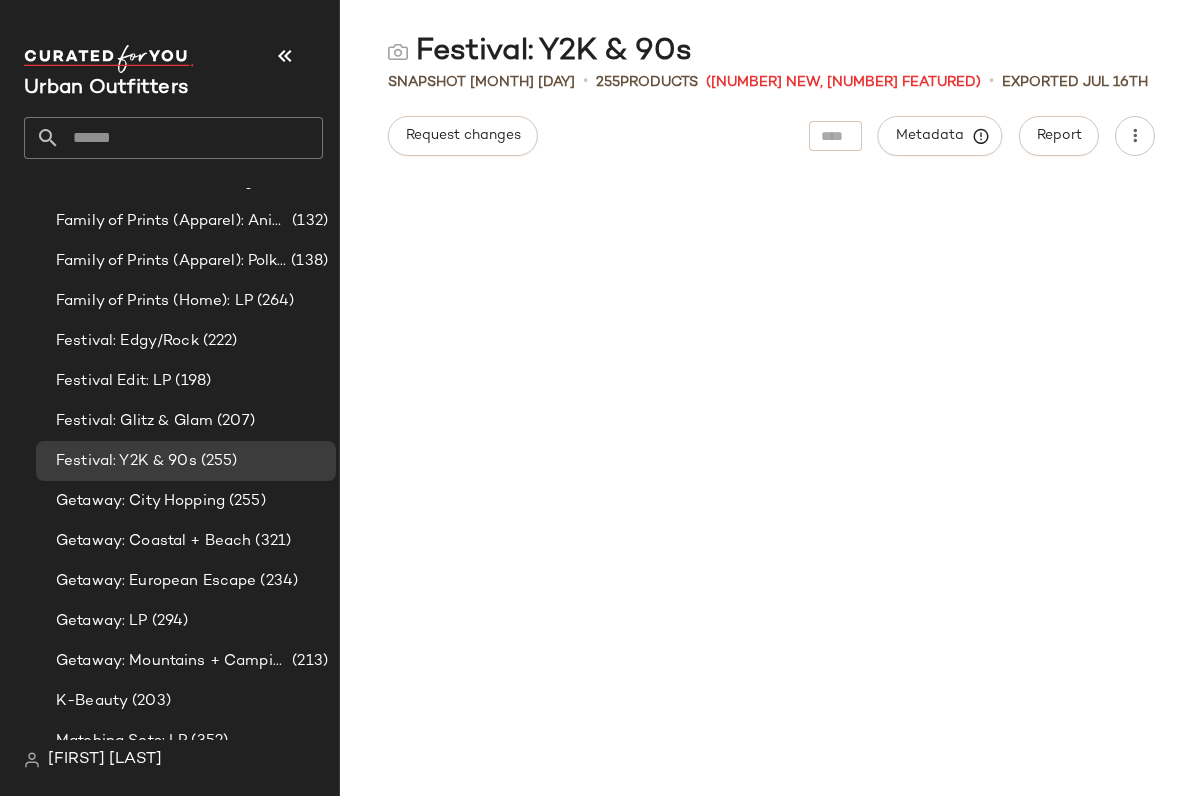 scroll, scrollTop: -61, scrollLeft: 0, axis: vertical 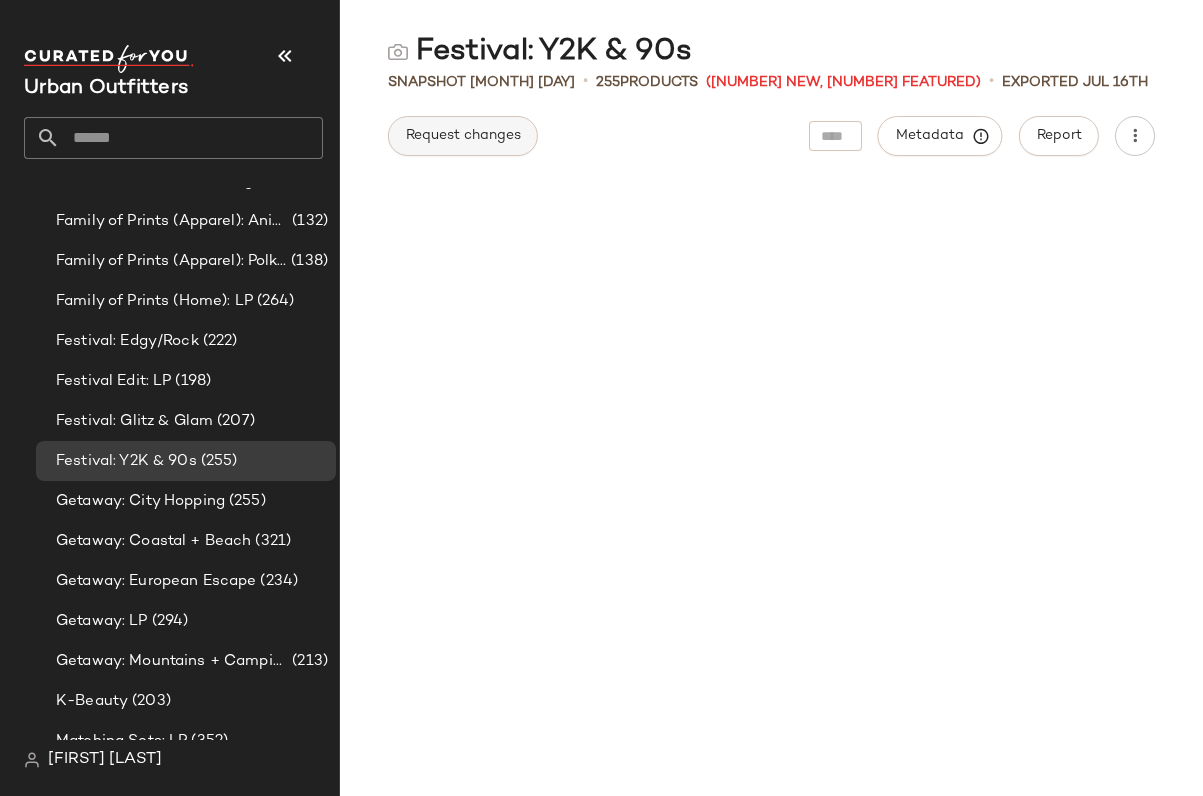 click on "Request changes" 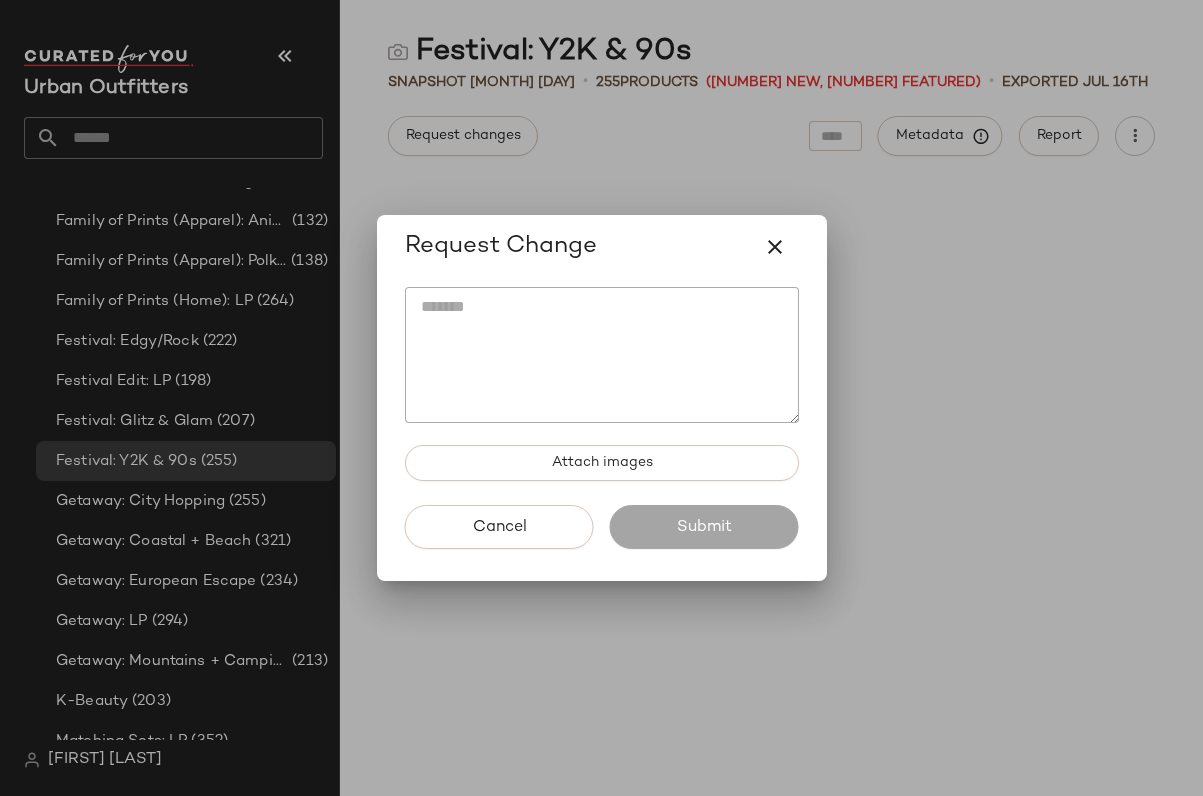 click 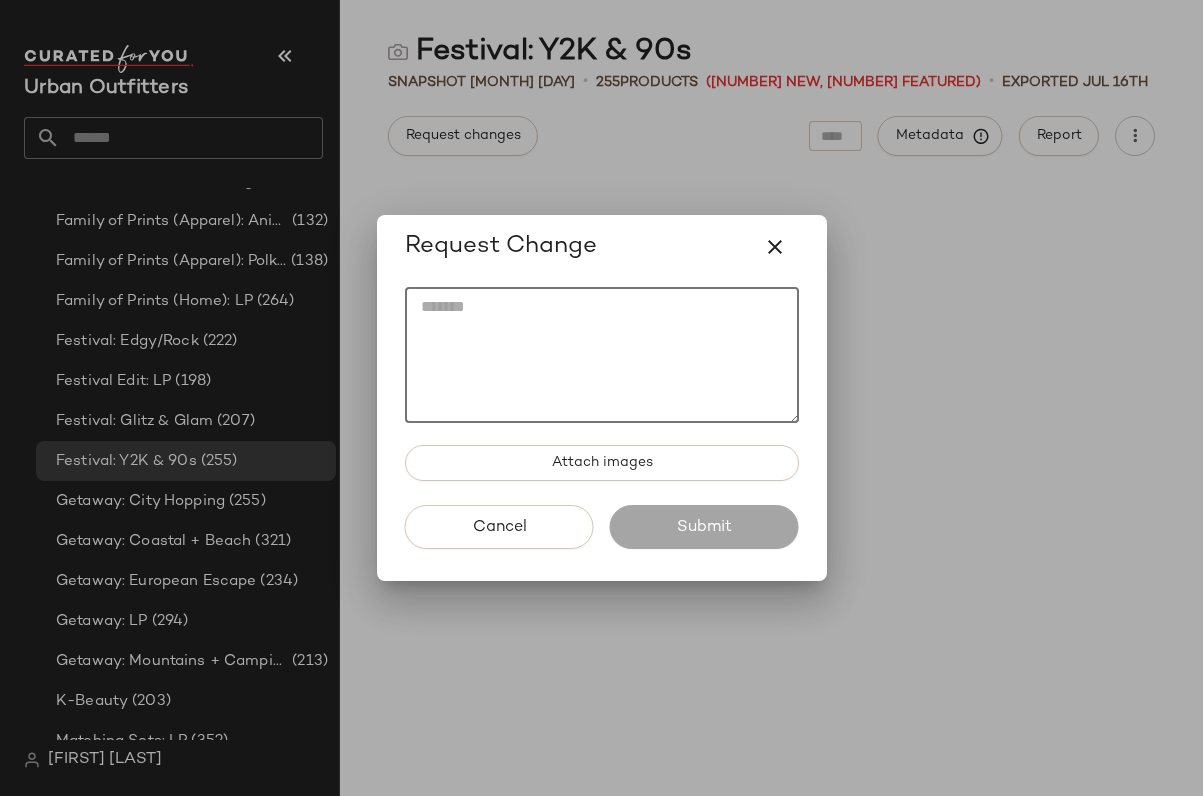 paste on "**********" 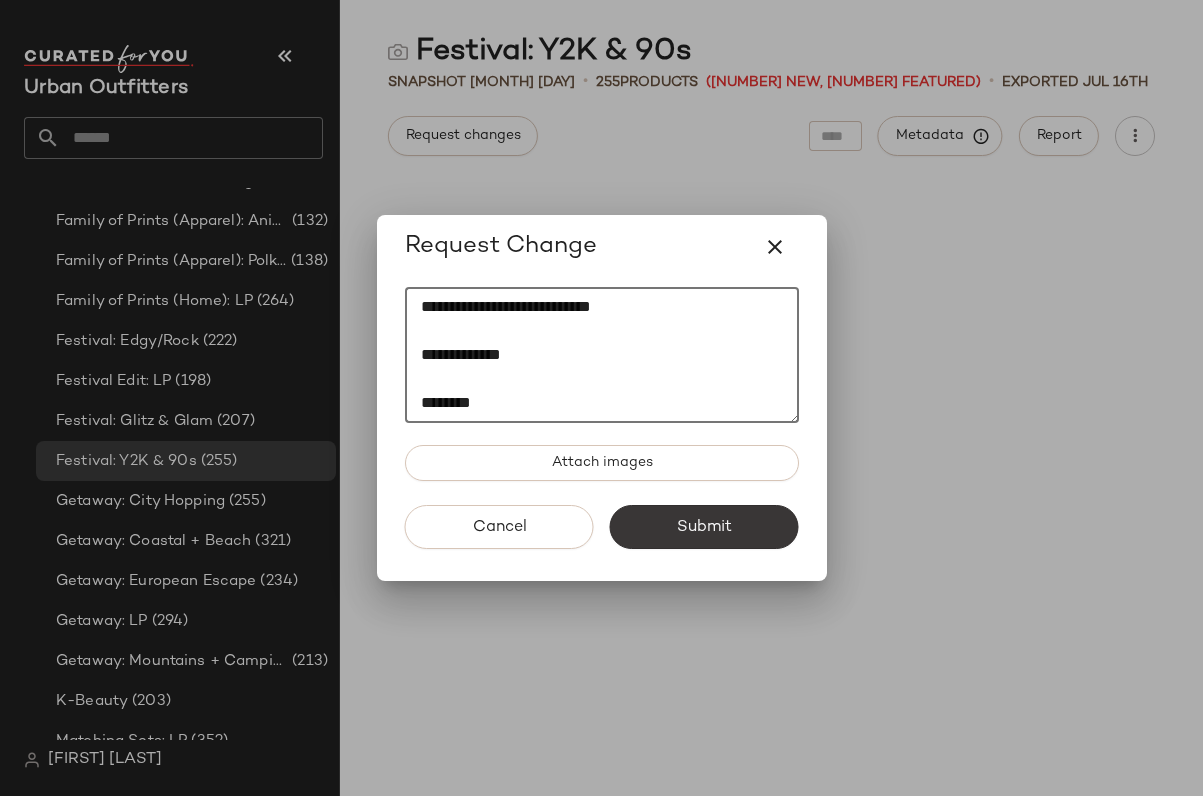 type on "**********" 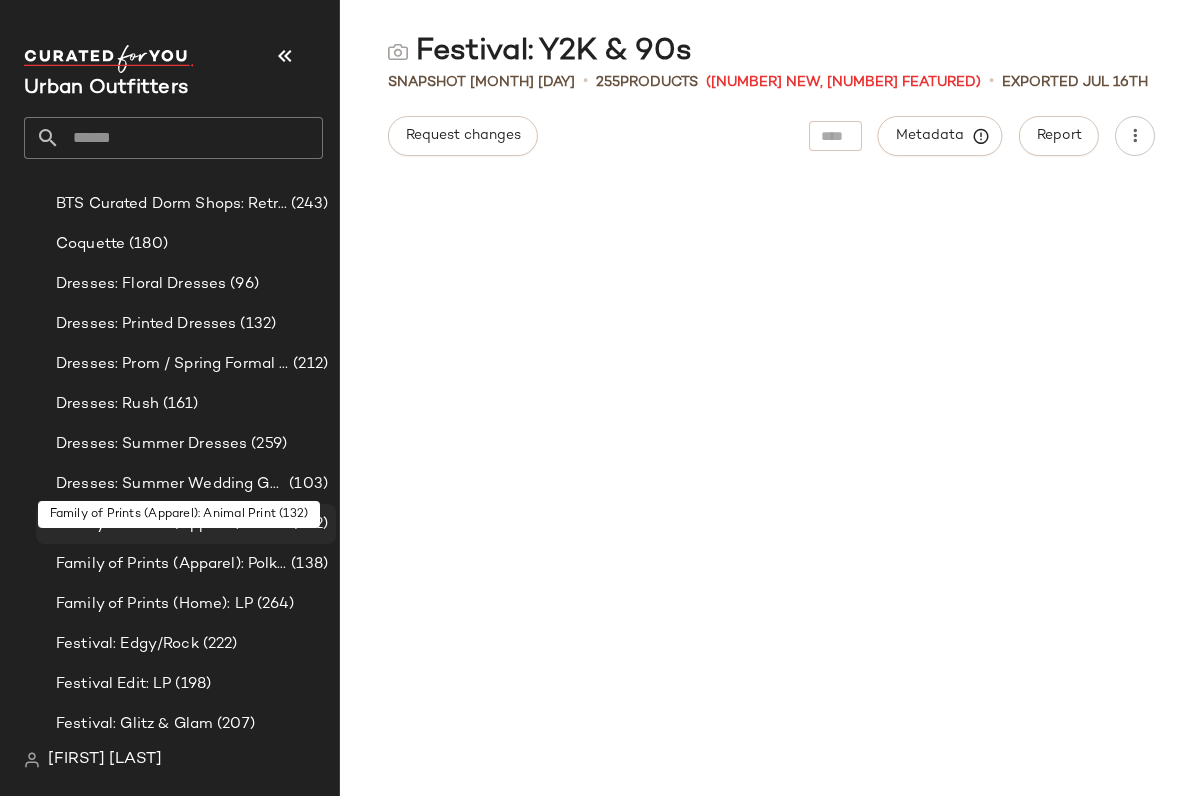scroll, scrollTop: 537, scrollLeft: 0, axis: vertical 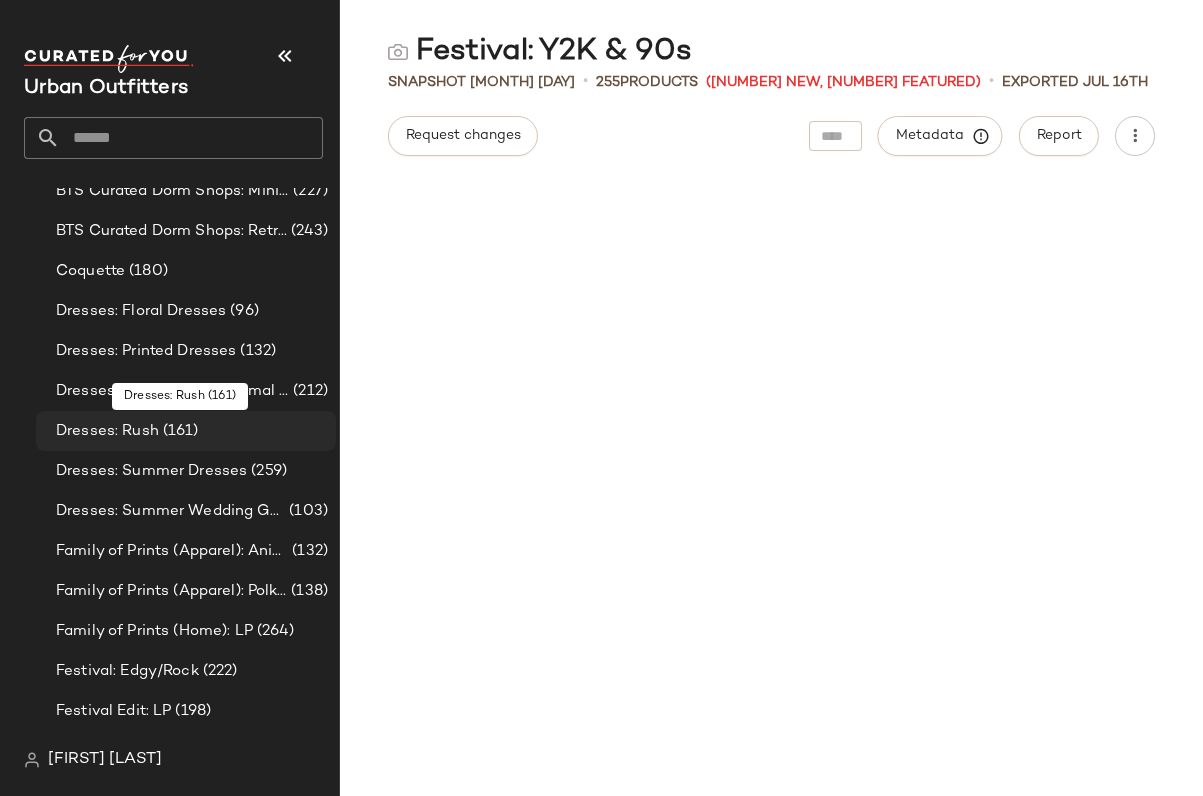 click on "(161)" at bounding box center [179, 431] 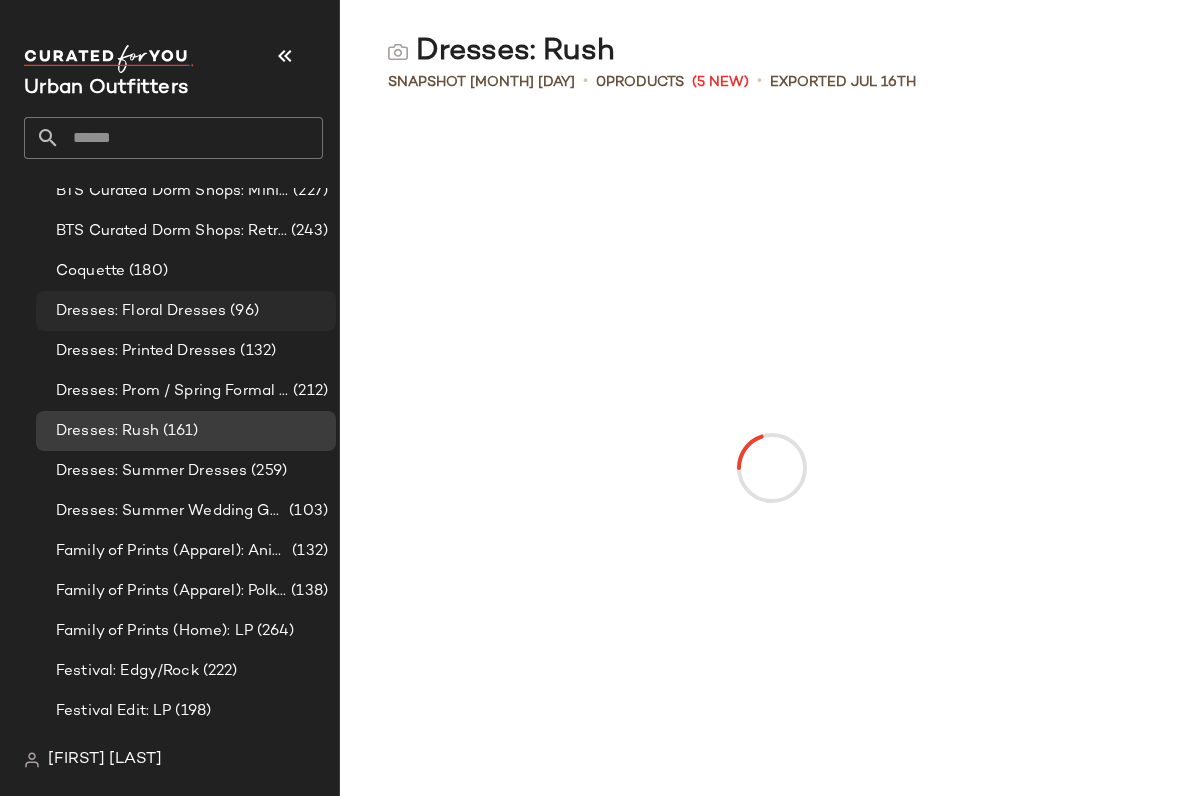 click on "Dresses: Floral Dresses" at bounding box center [141, 311] 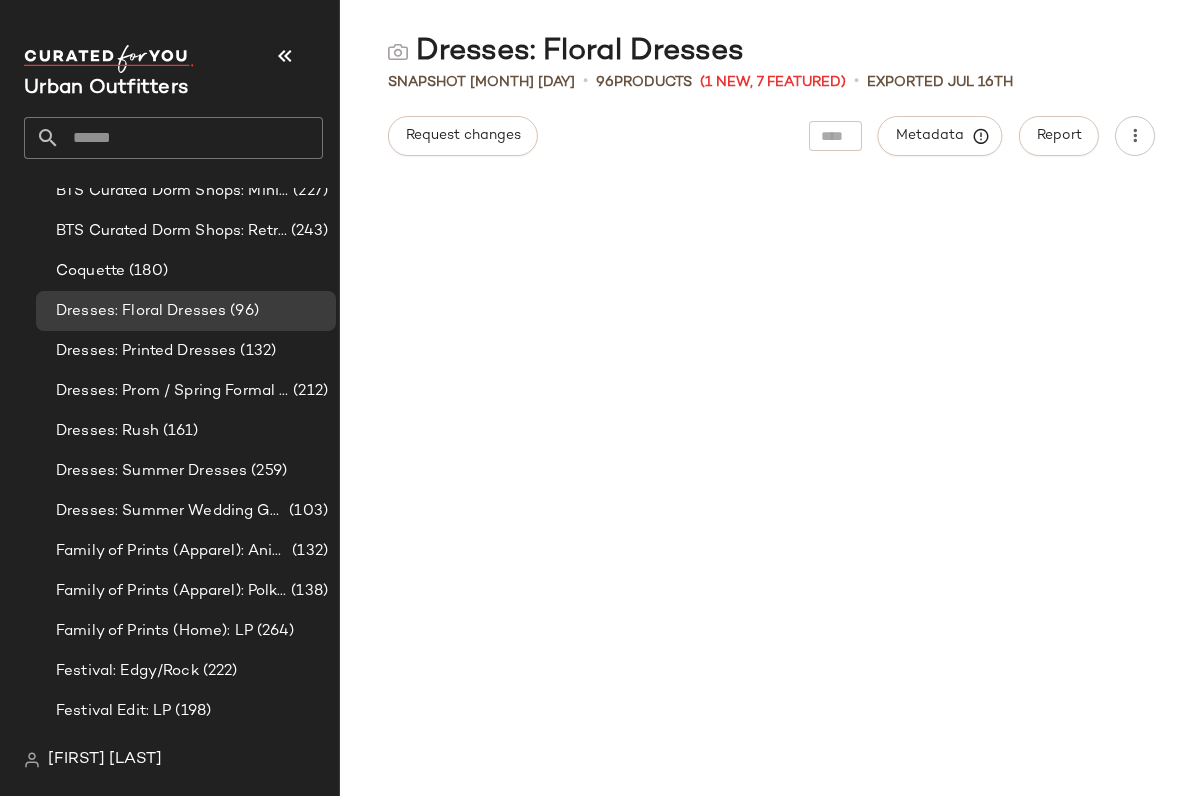 scroll, scrollTop: 0, scrollLeft: 0, axis: both 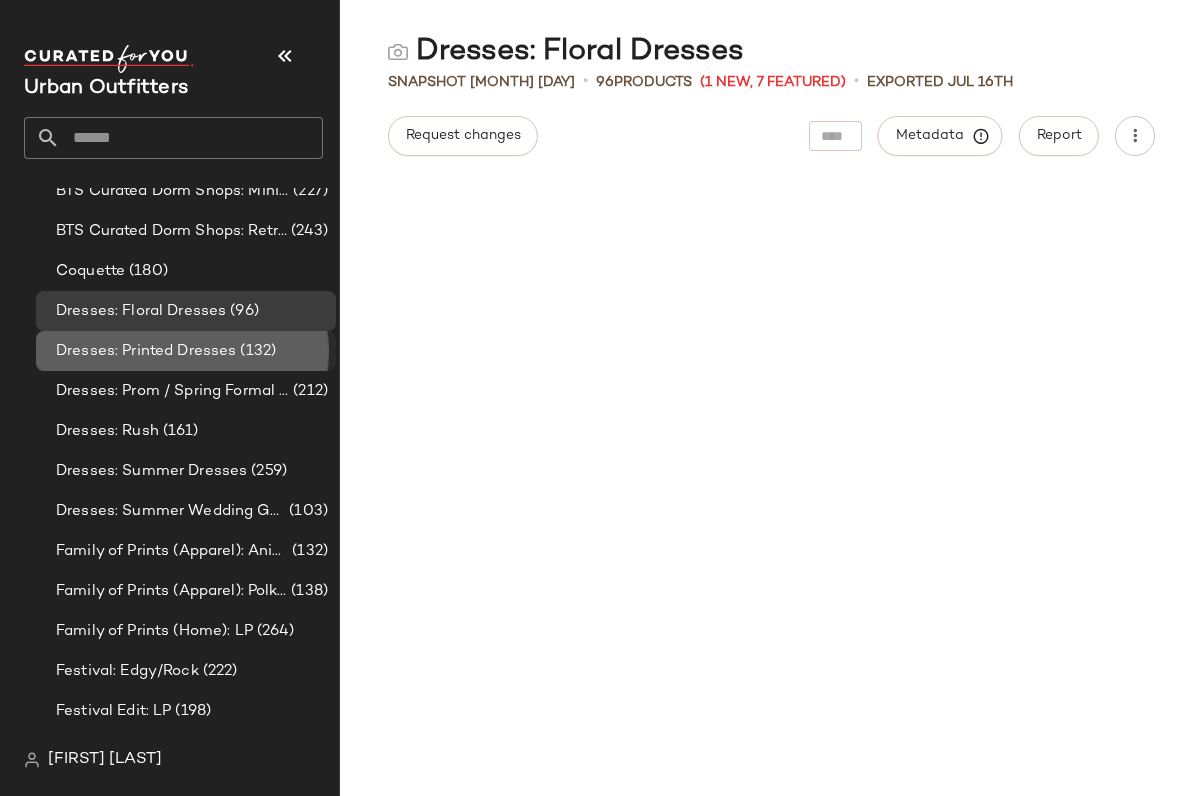 click on "Dresses: Printed Dresses" at bounding box center [146, 351] 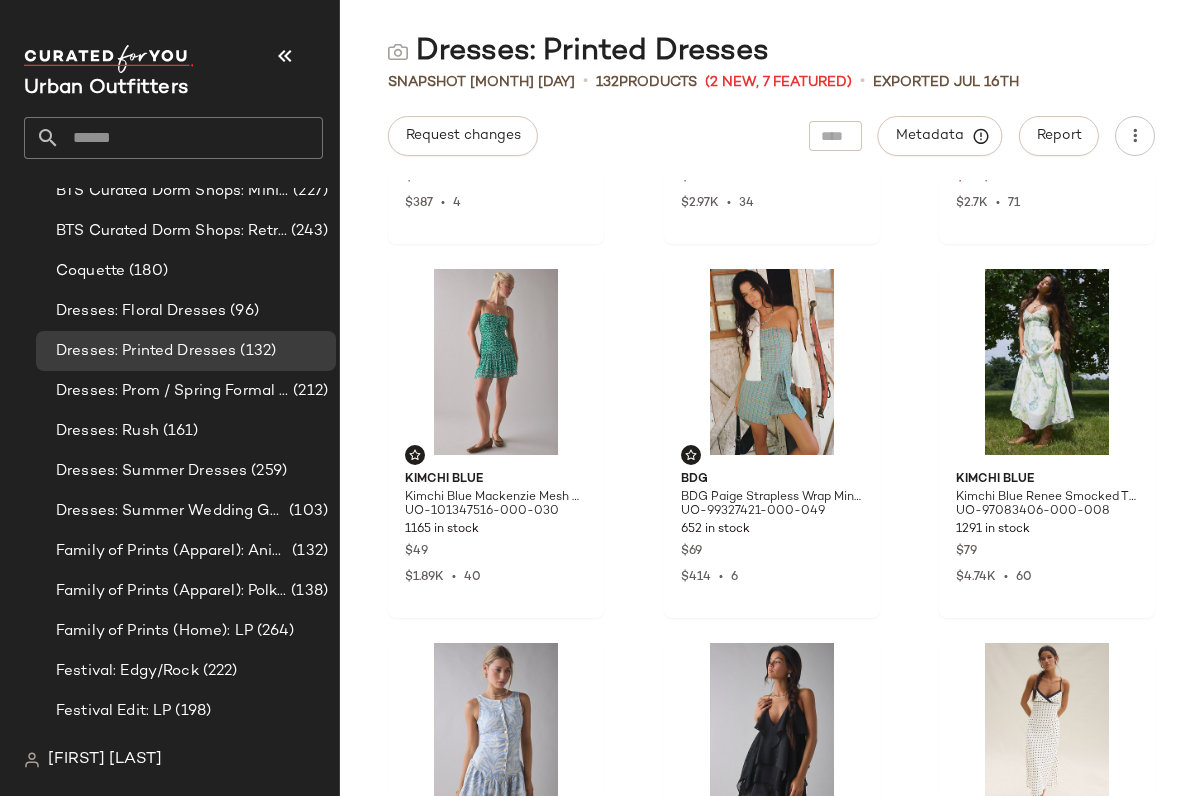 scroll, scrollTop: 1107, scrollLeft: 0, axis: vertical 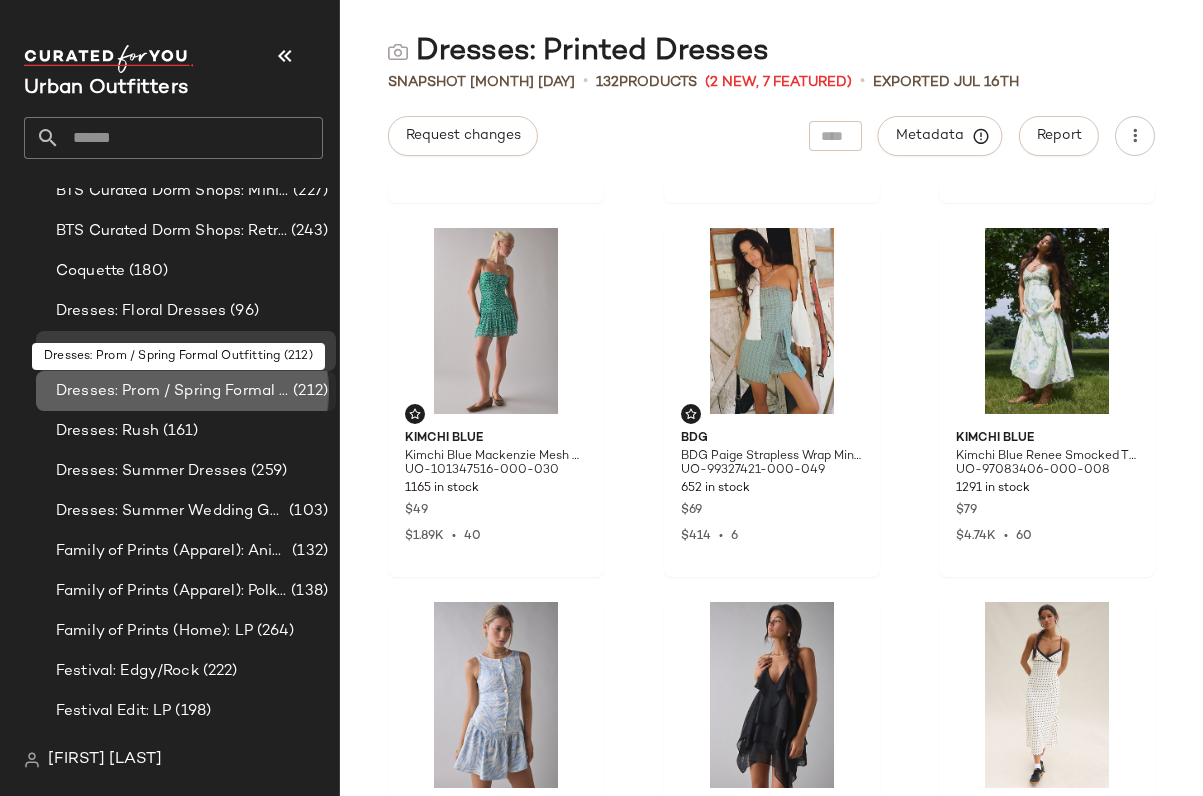 click on "Dresses: Prom / Spring Formal Outfitting" at bounding box center [172, 391] 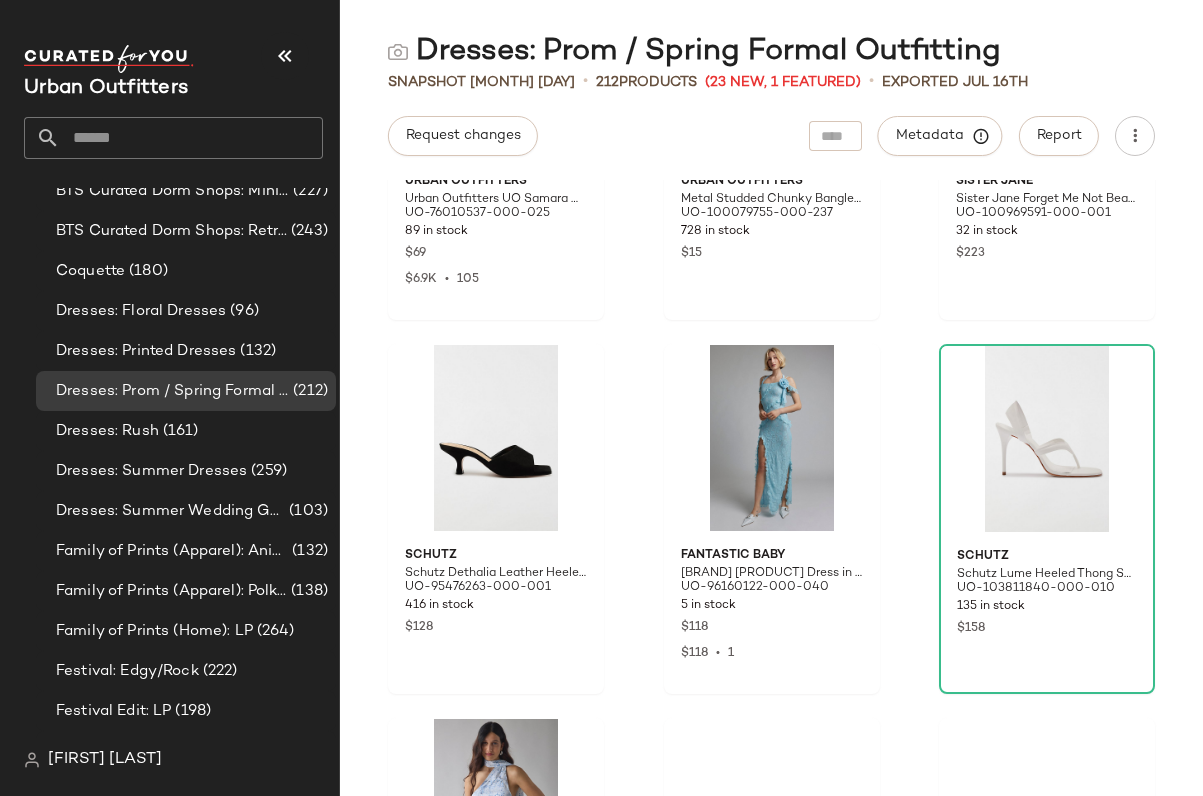 scroll, scrollTop: 995, scrollLeft: 0, axis: vertical 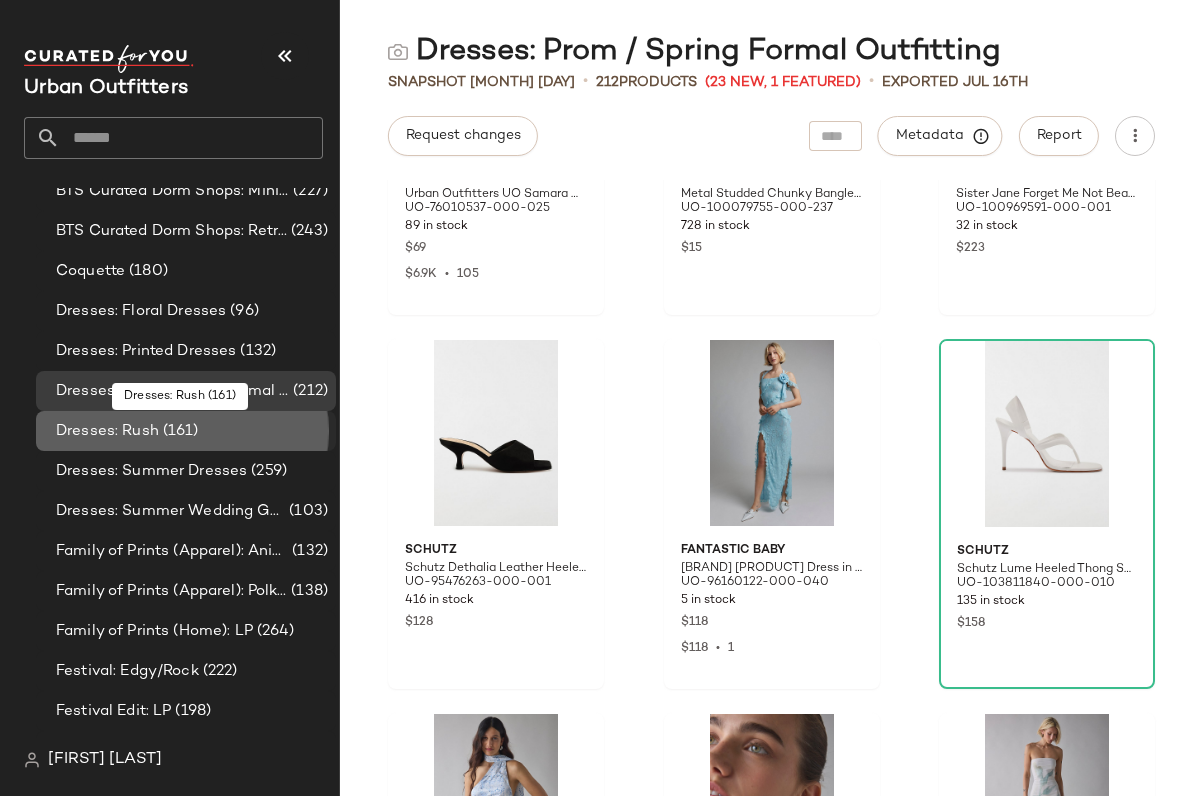 click on "Dresses: Rush (161)" 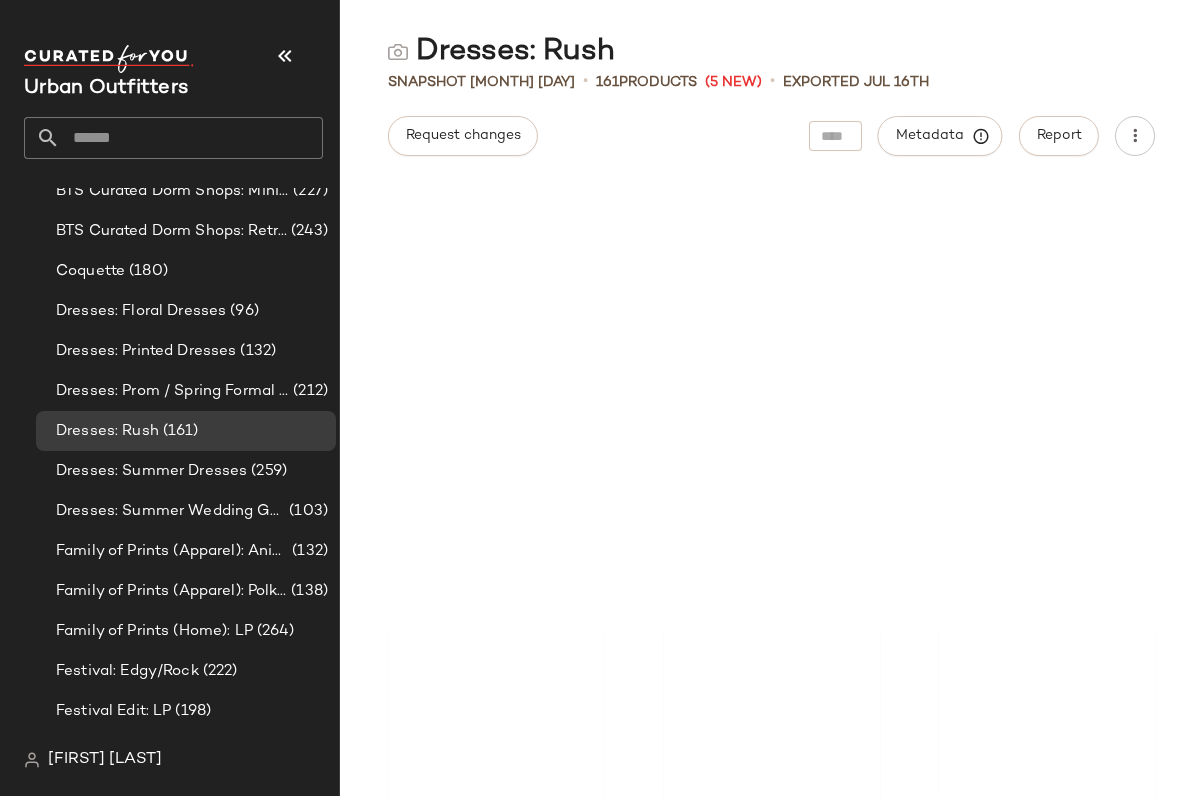 scroll, scrollTop: 1080, scrollLeft: 0, axis: vertical 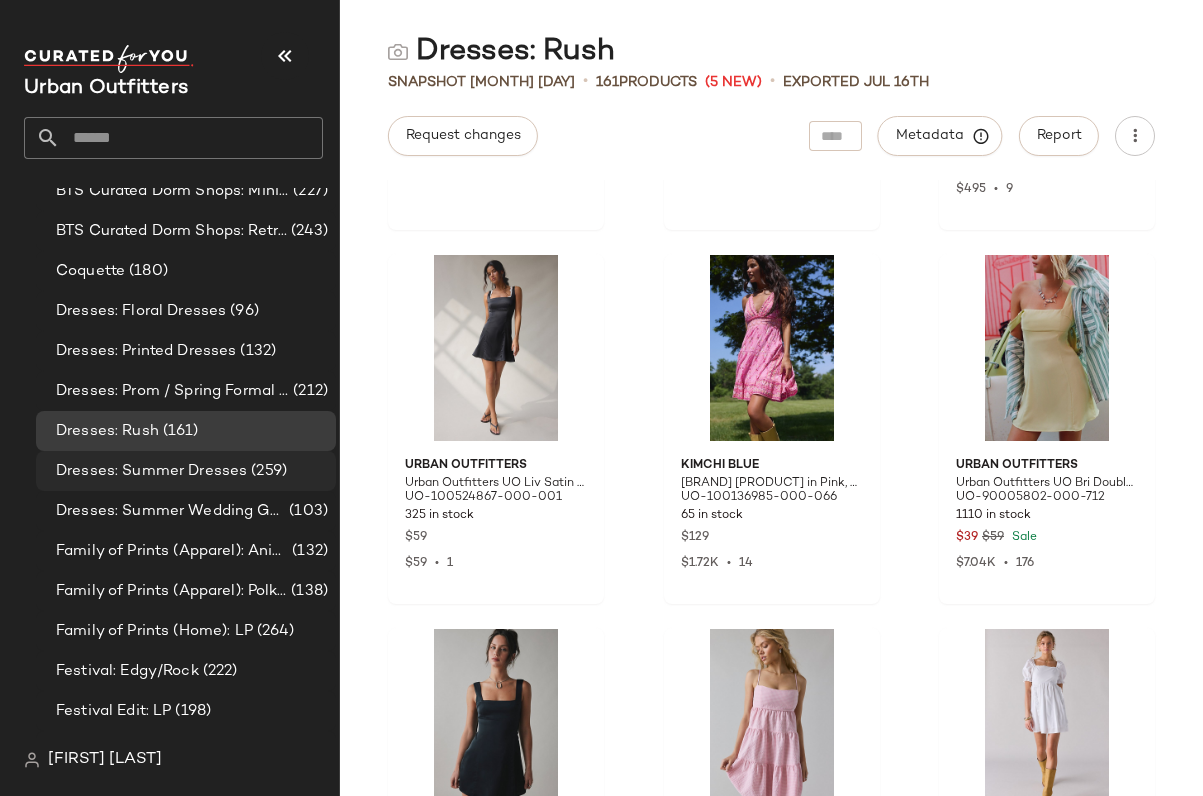 click on "Dresses: Summer Dresses" at bounding box center (151, 471) 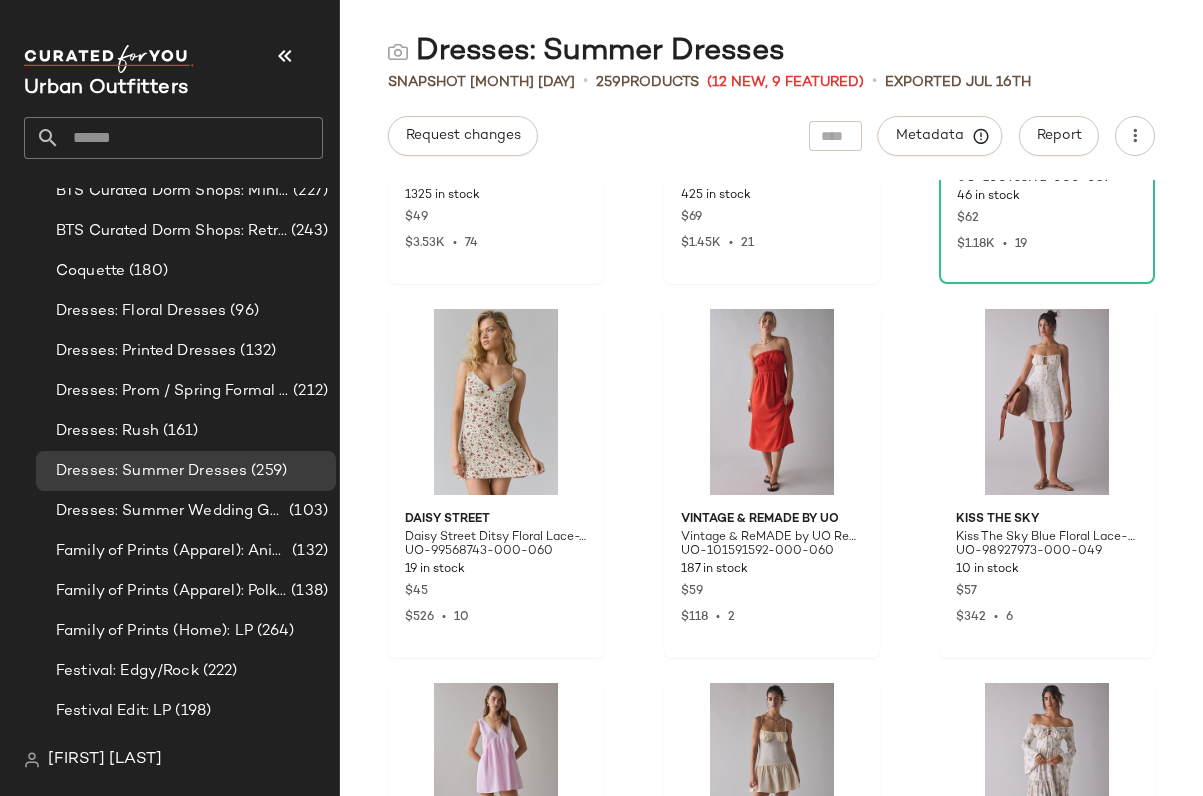 scroll, scrollTop: 1799, scrollLeft: 0, axis: vertical 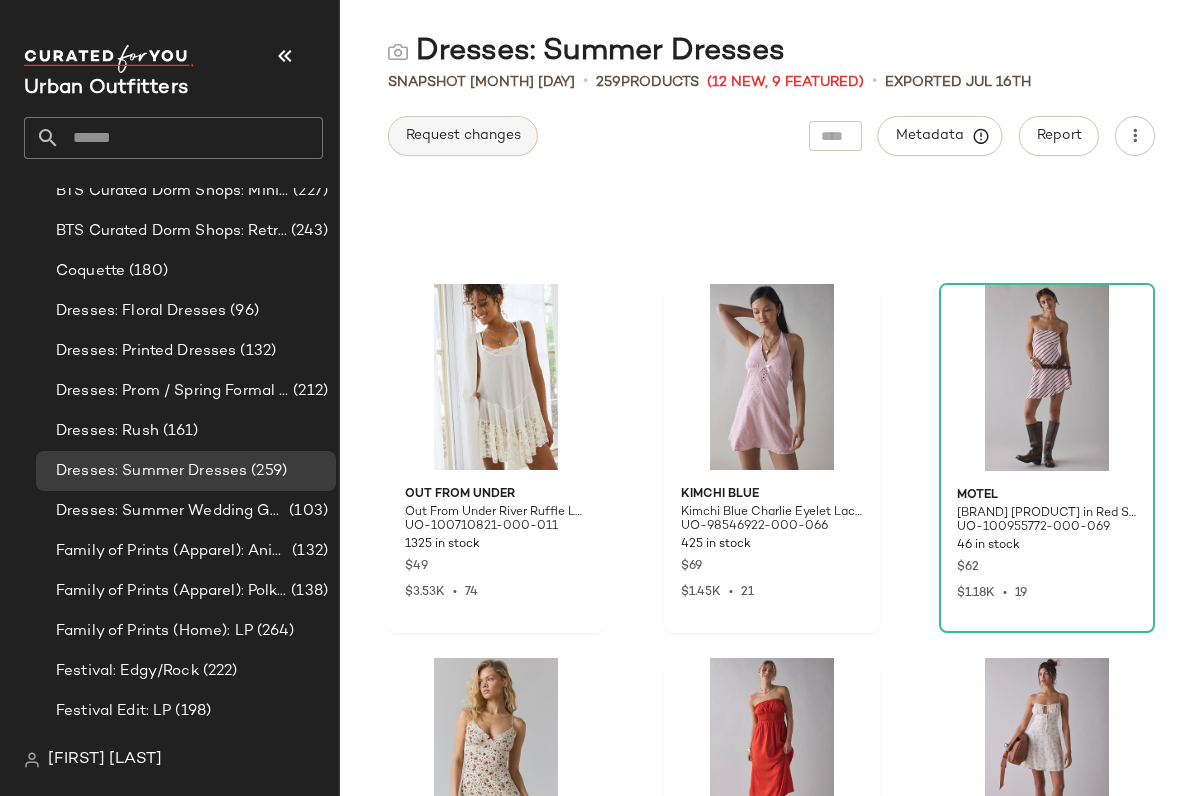 click on "Request changes" at bounding box center (463, 136) 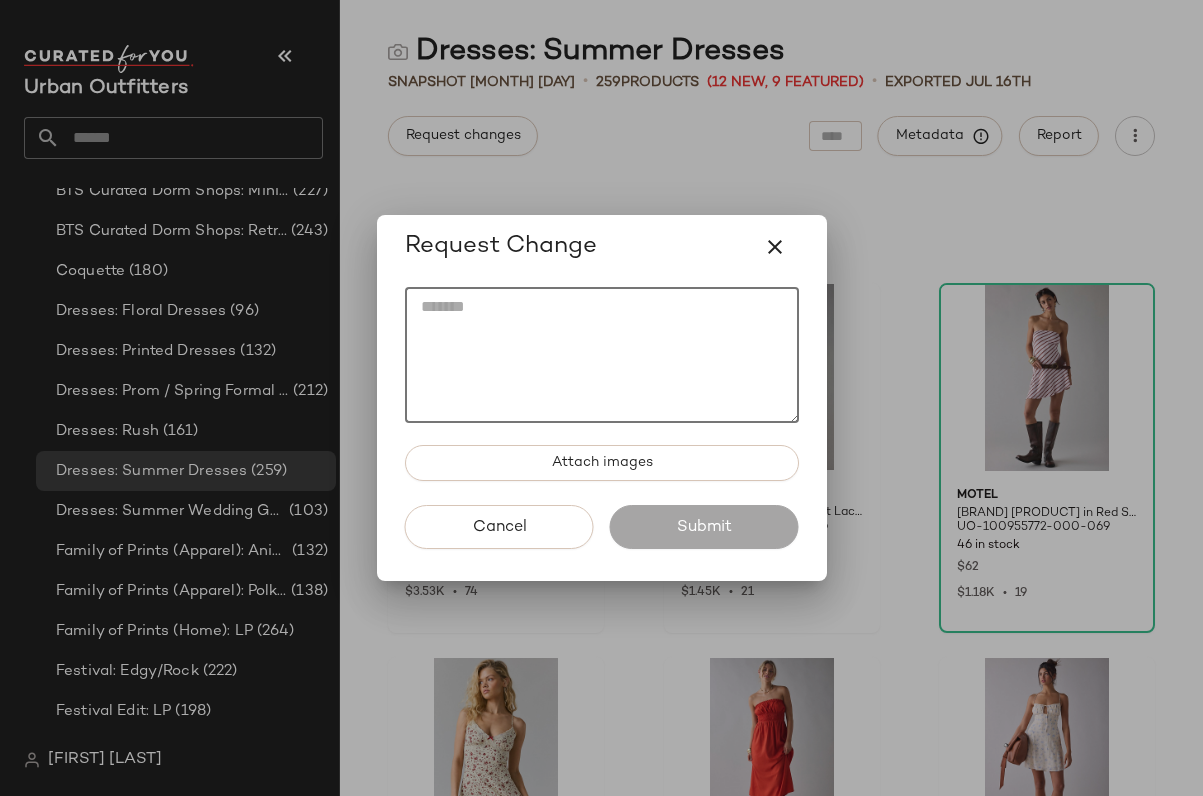 click 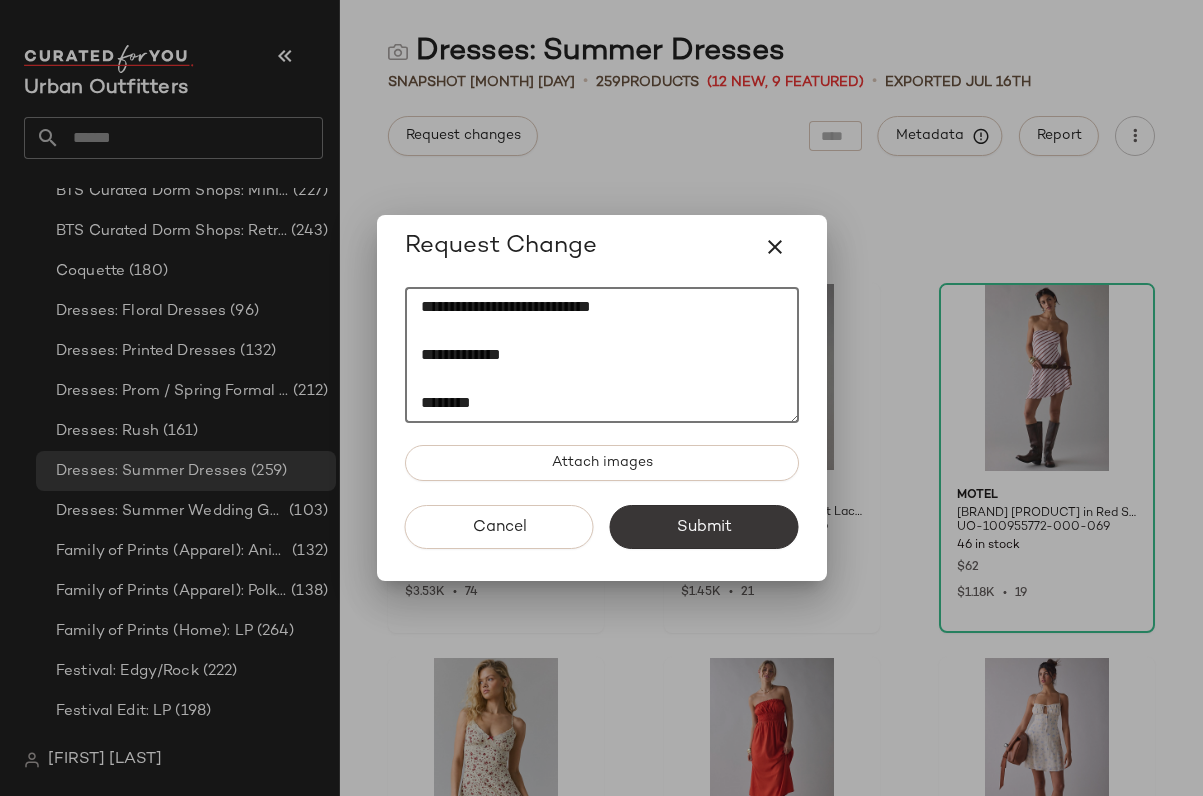 type on "**********" 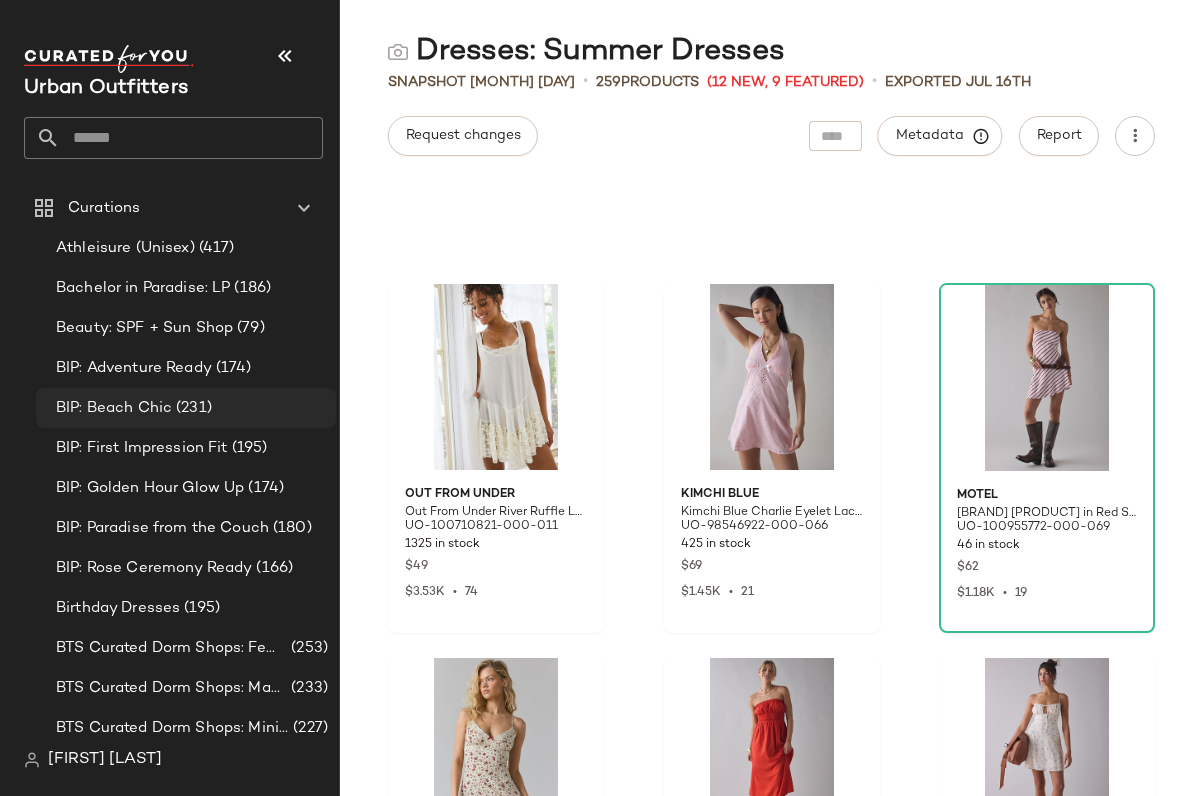 scroll, scrollTop: 0, scrollLeft: 0, axis: both 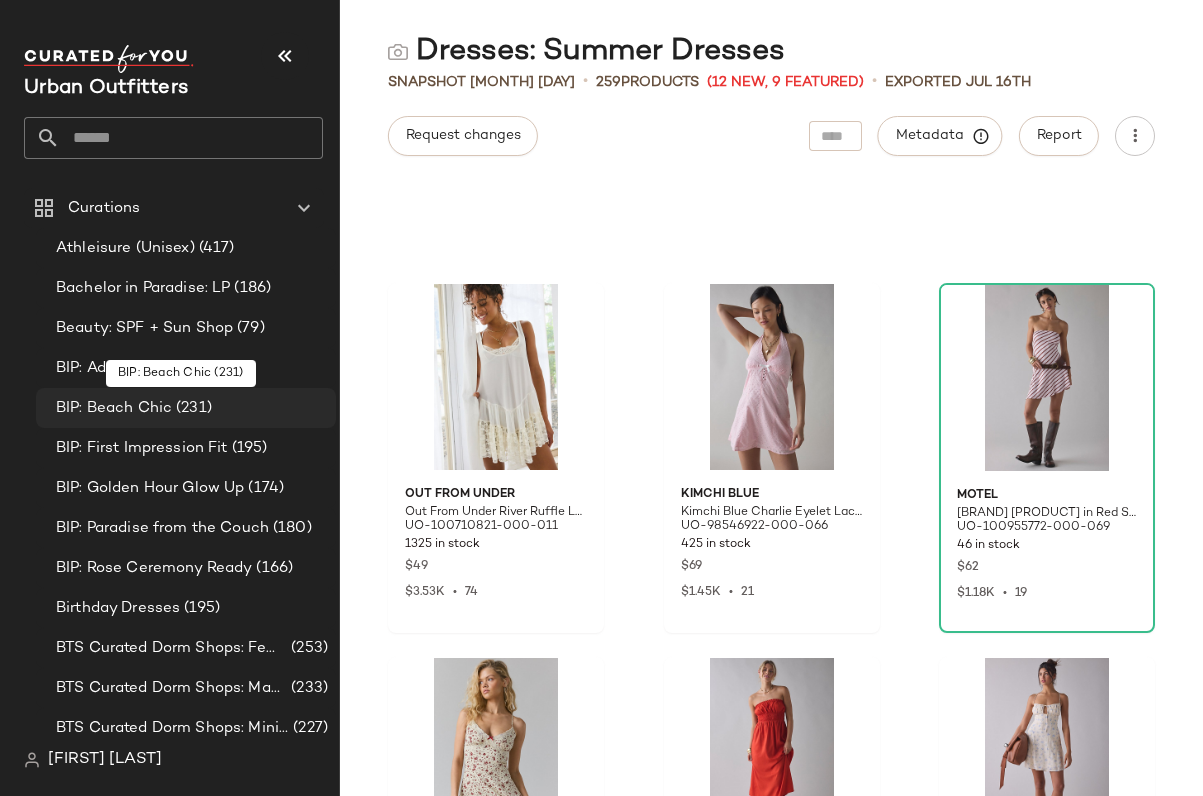 click on "(231)" at bounding box center [192, 408] 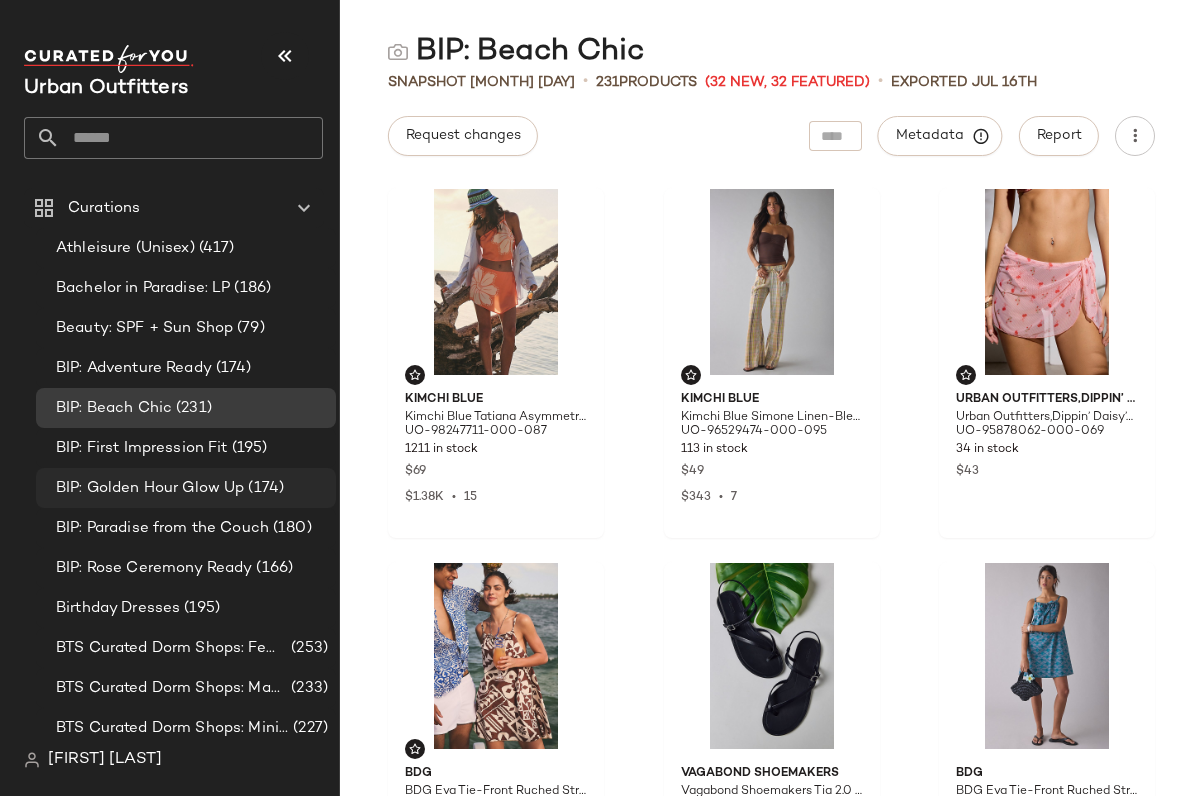 scroll, scrollTop: 0, scrollLeft: 0, axis: both 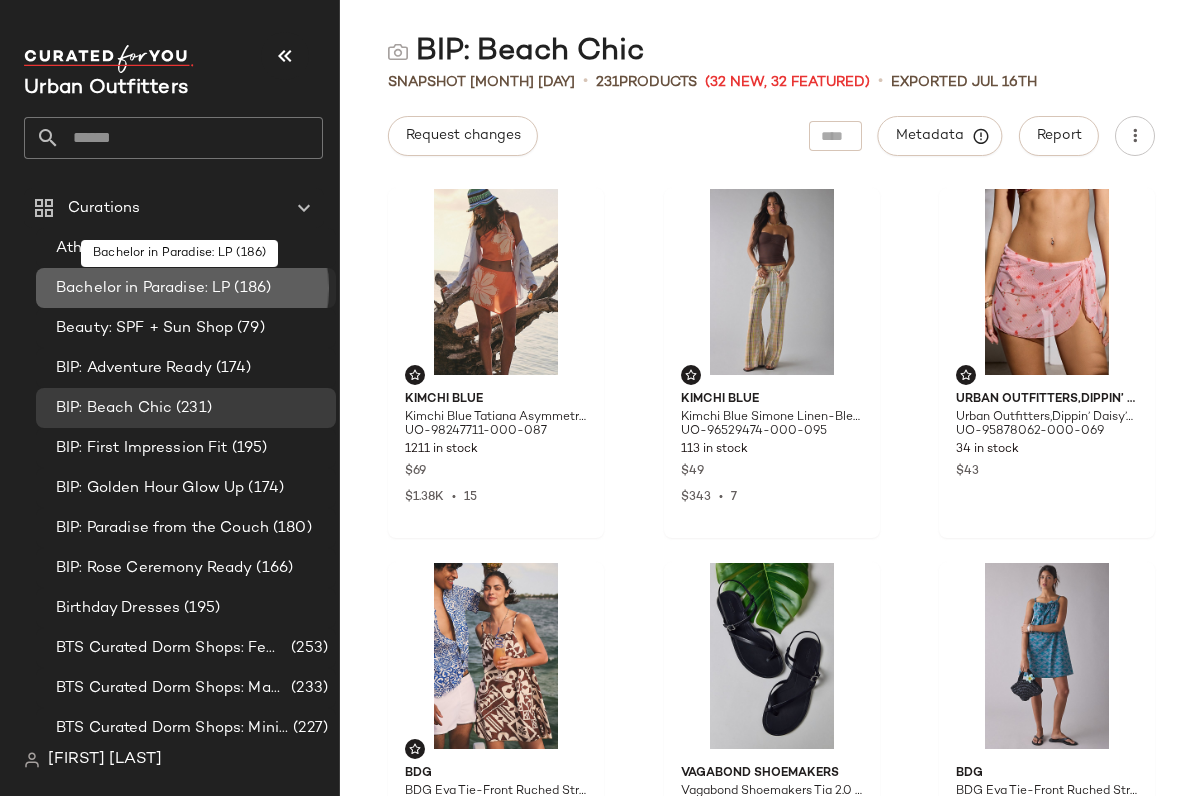 click on "(186)" at bounding box center (250, 288) 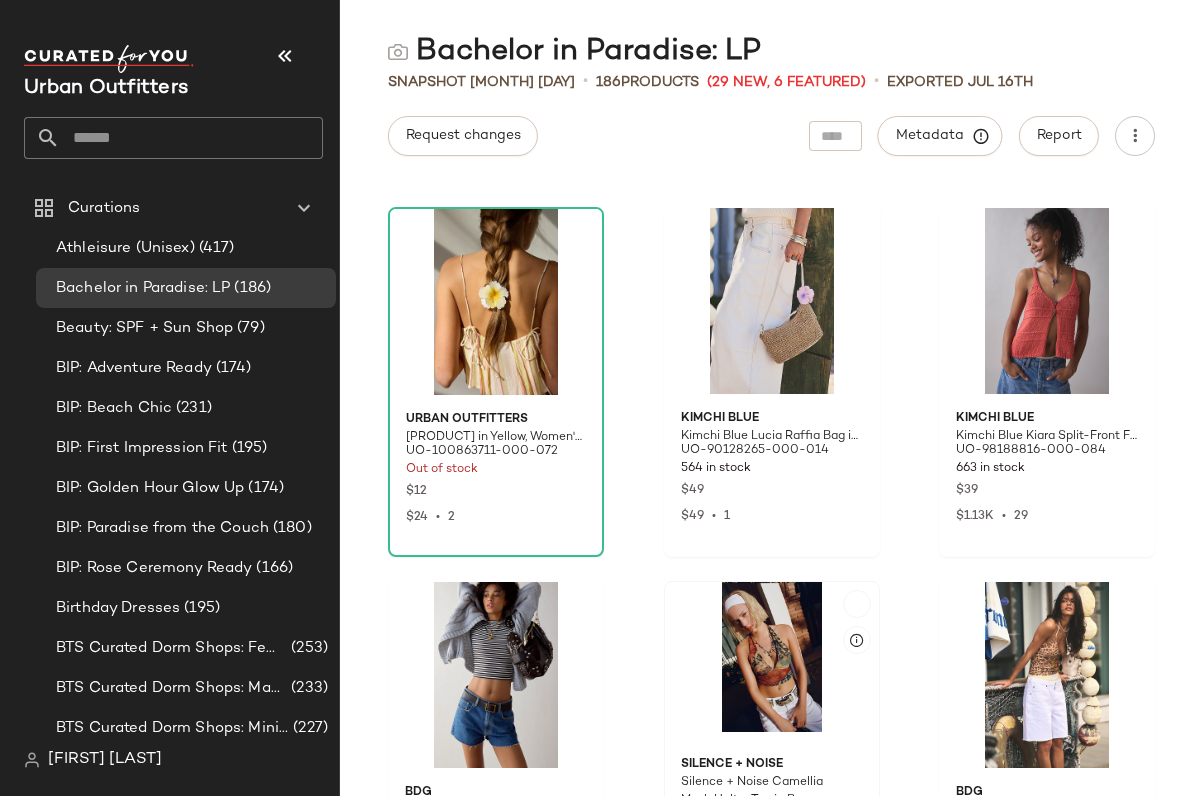 scroll, scrollTop: 463, scrollLeft: 0, axis: vertical 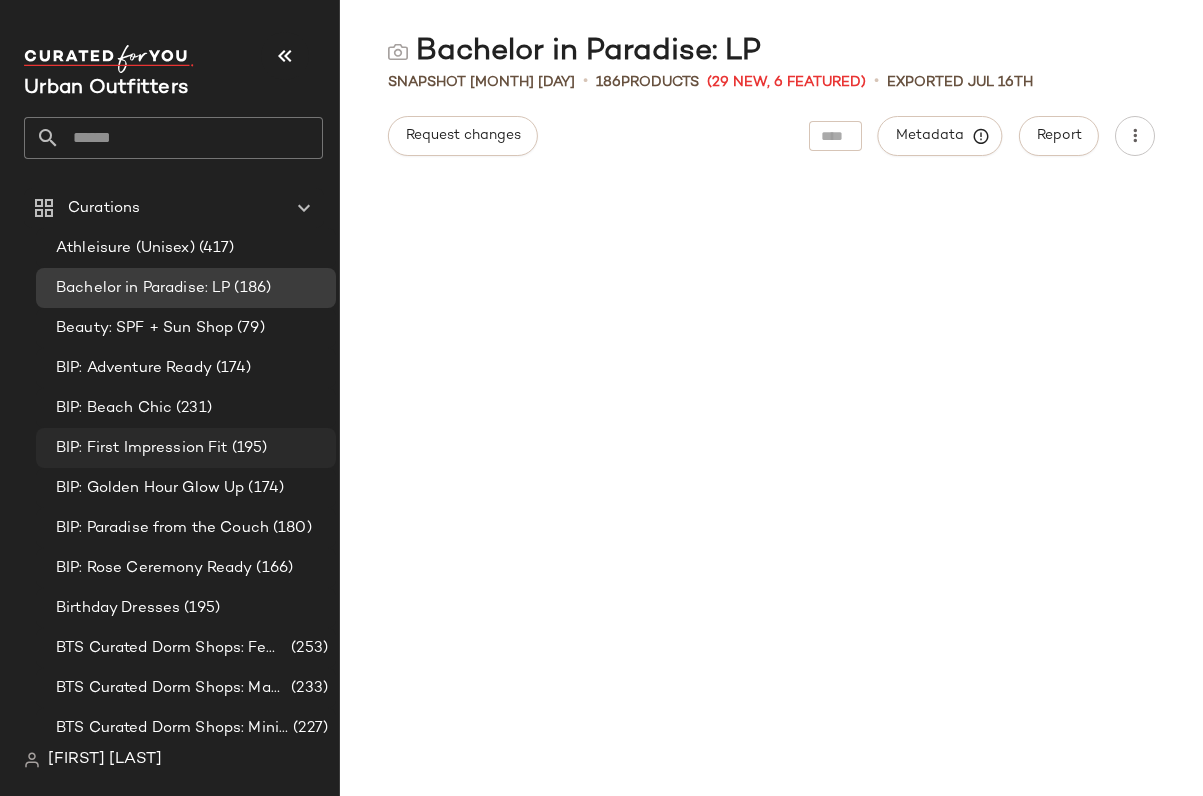 click on "BIP: First Impression Fit" at bounding box center [142, 448] 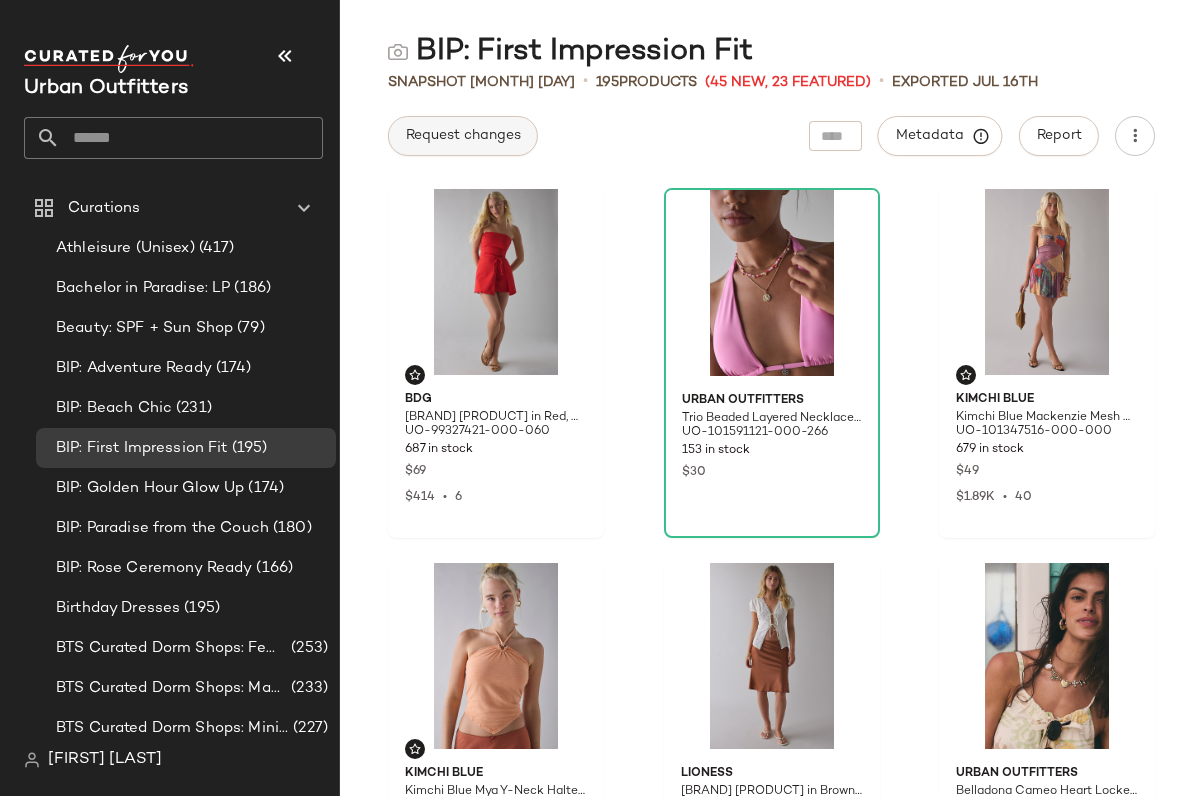 click on "Request changes" 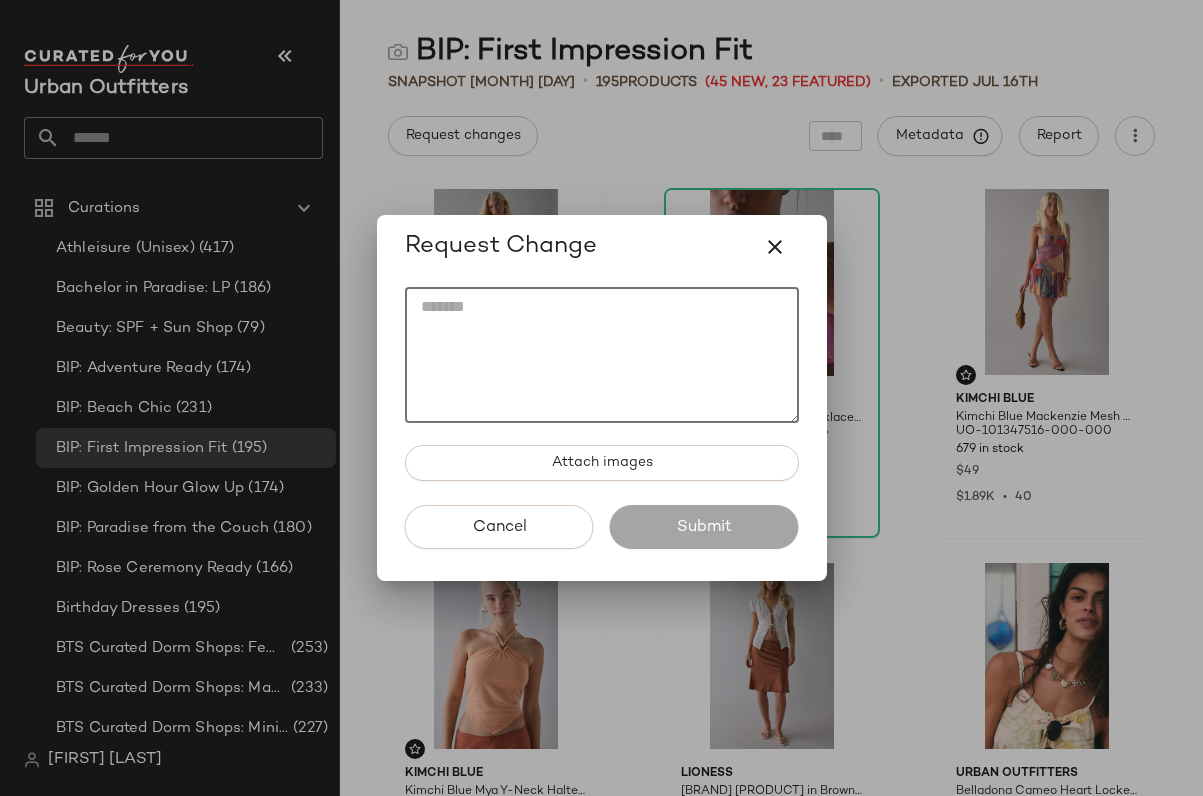 click 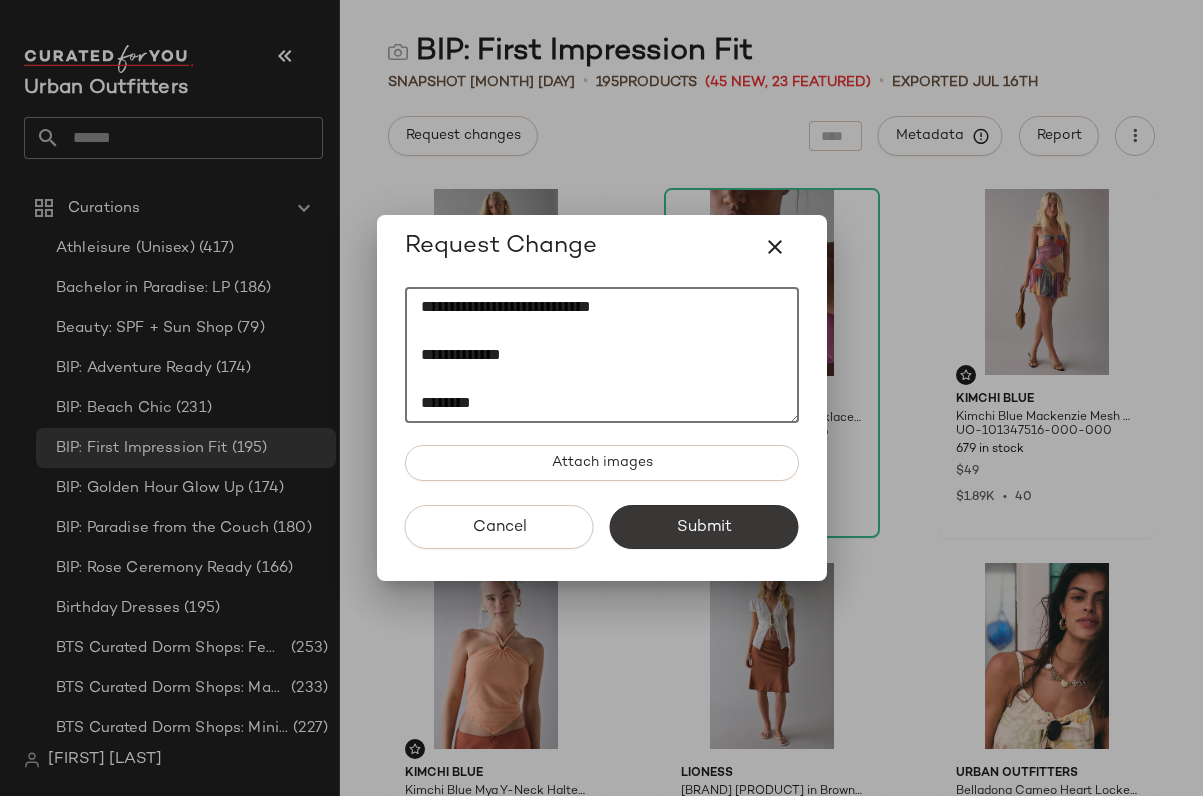type on "**********" 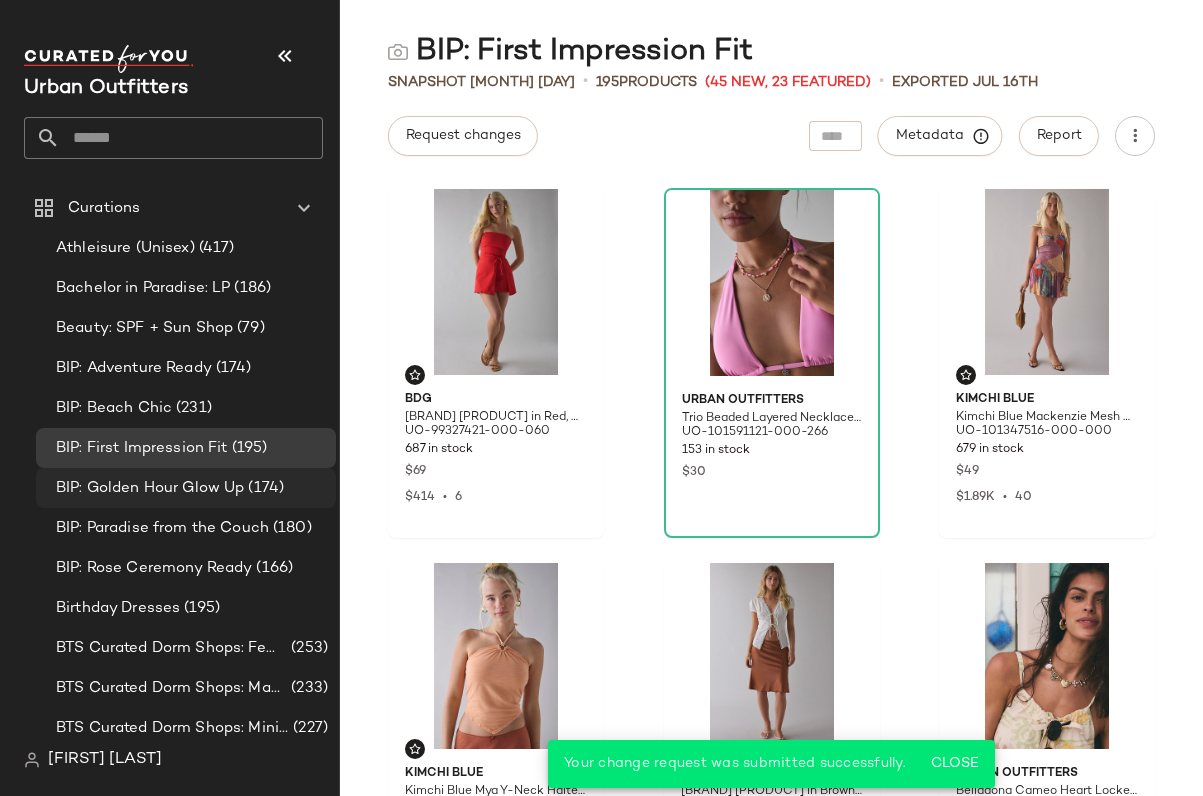 click on "BIP: Golden Hour Glow Up" at bounding box center [150, 488] 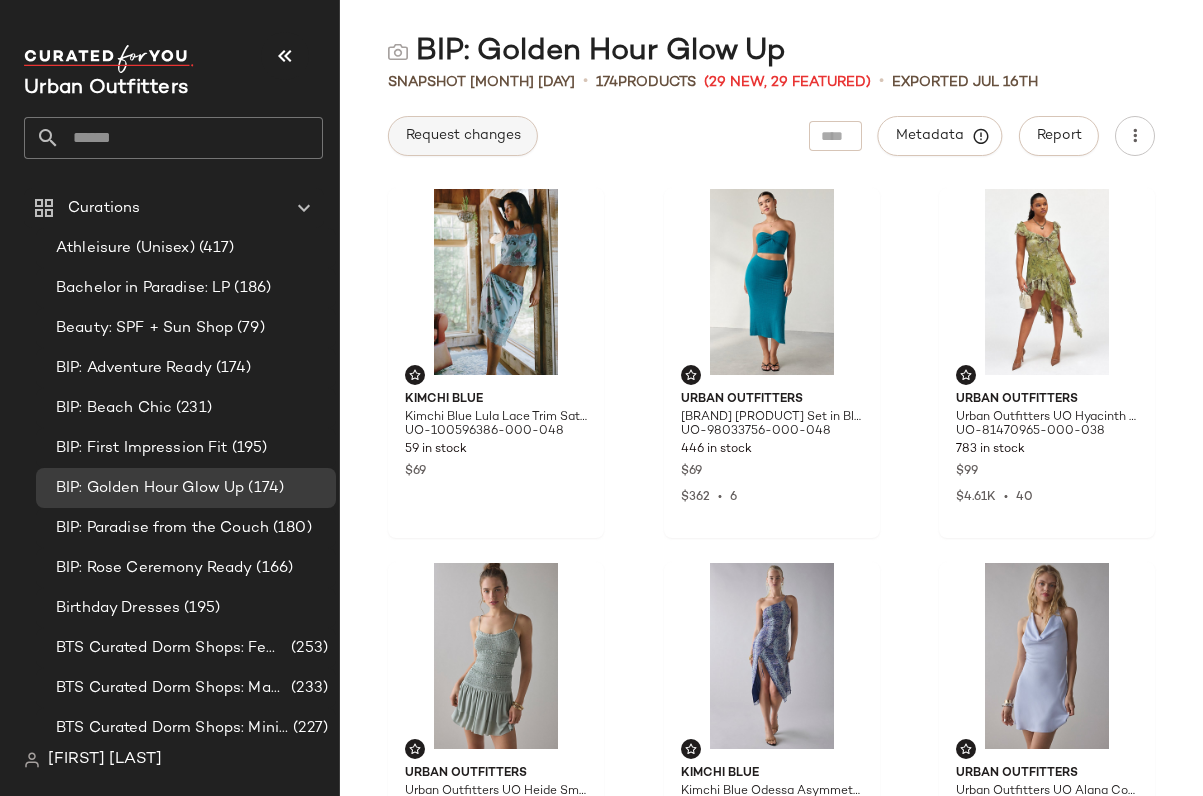 scroll, scrollTop: 0, scrollLeft: 0, axis: both 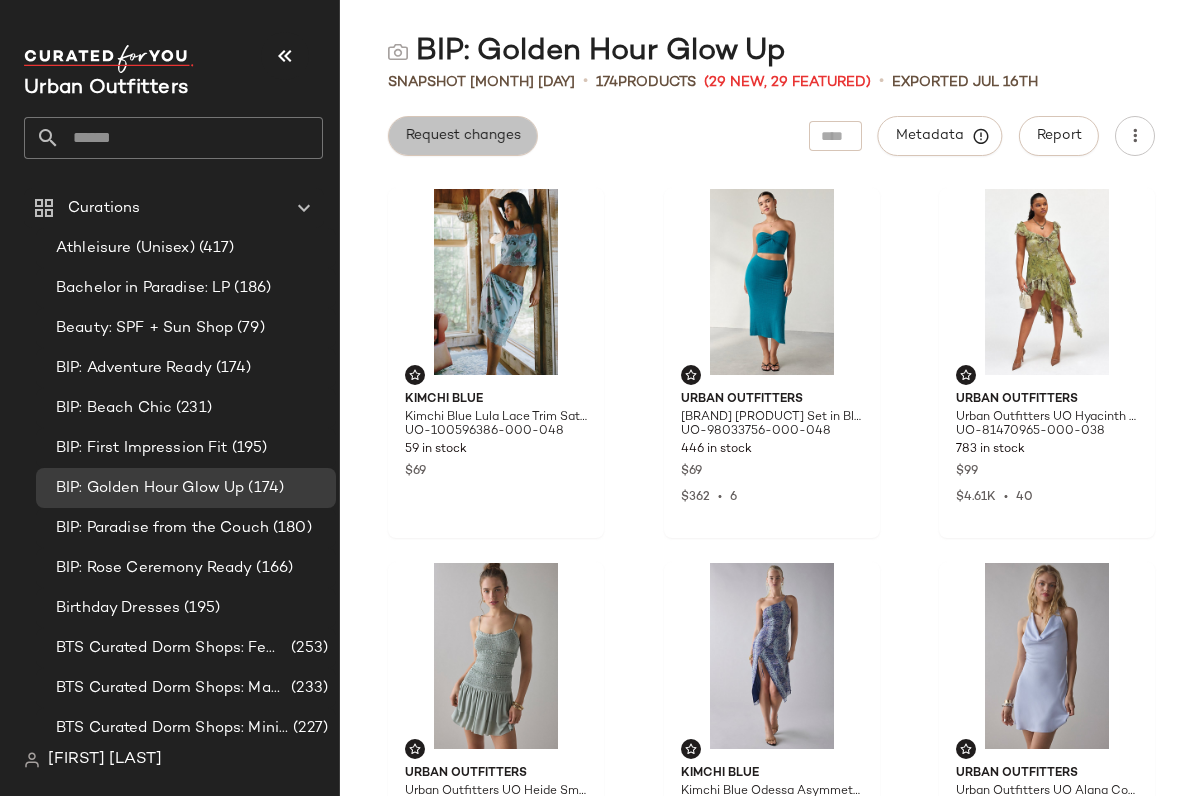 click on "Request changes" at bounding box center [463, 136] 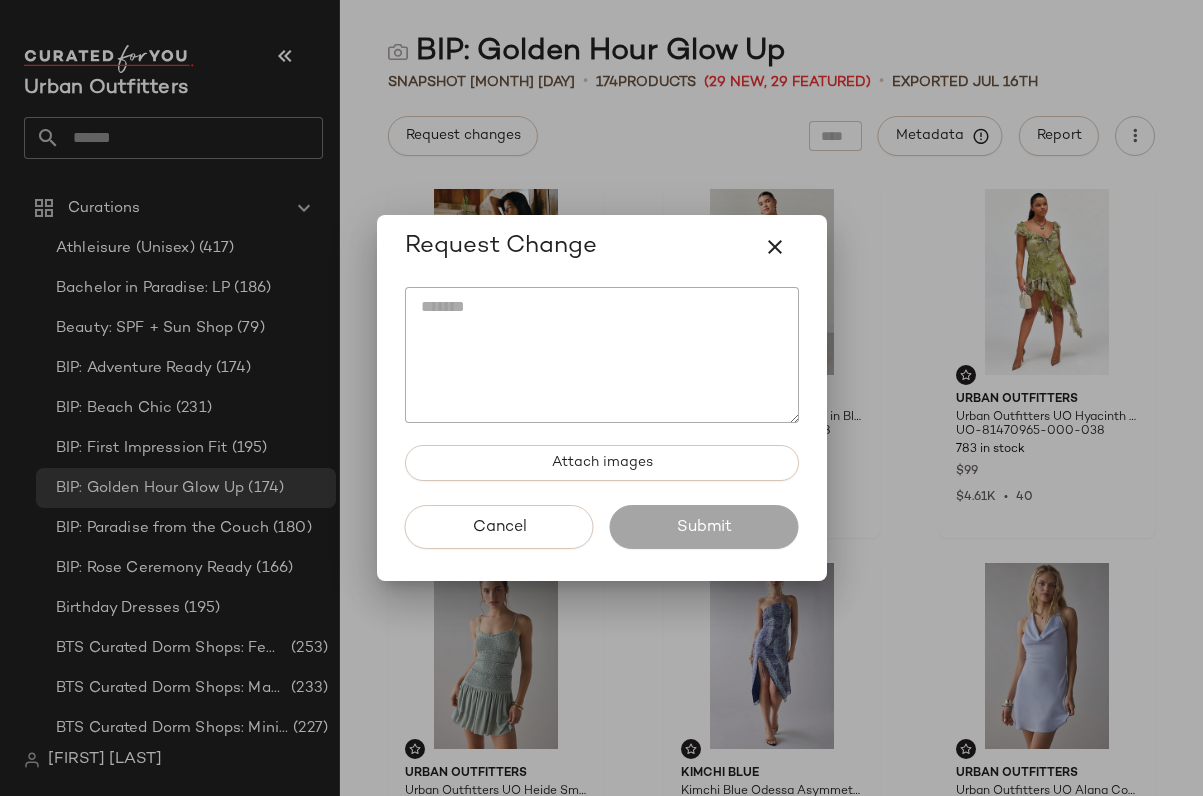 click 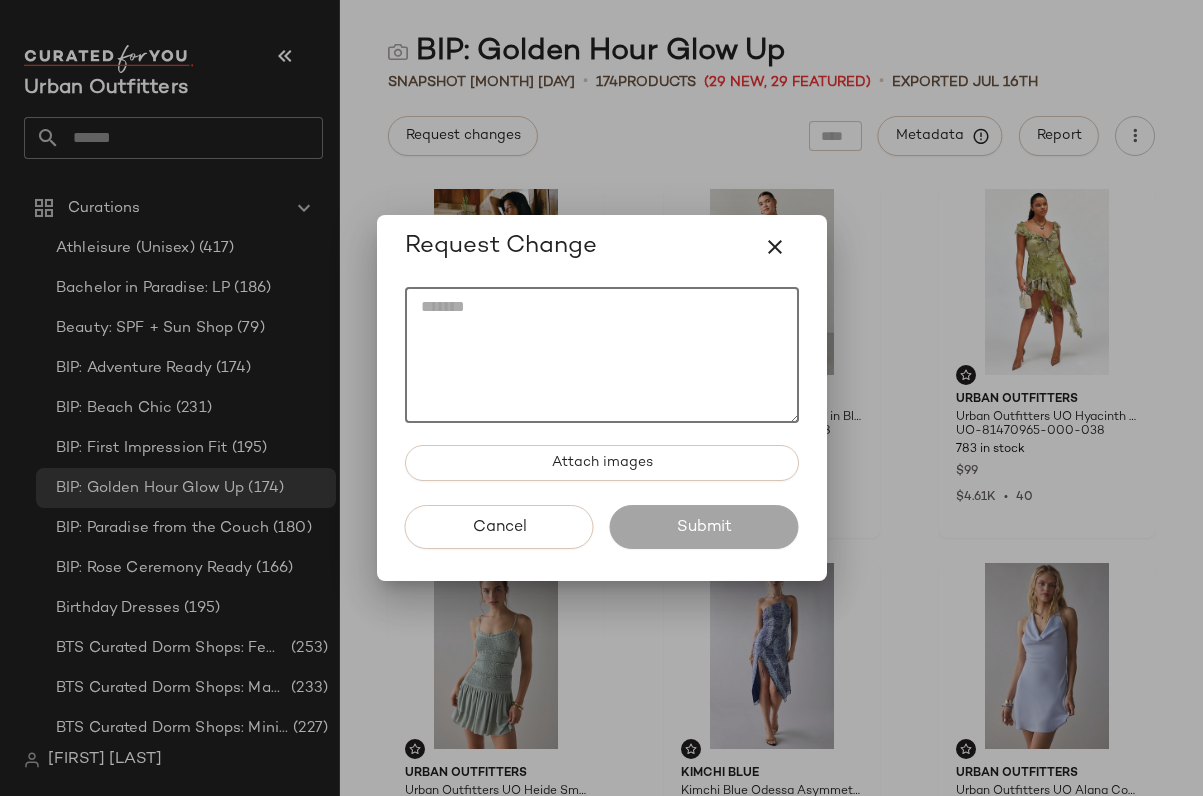 paste on "**********" 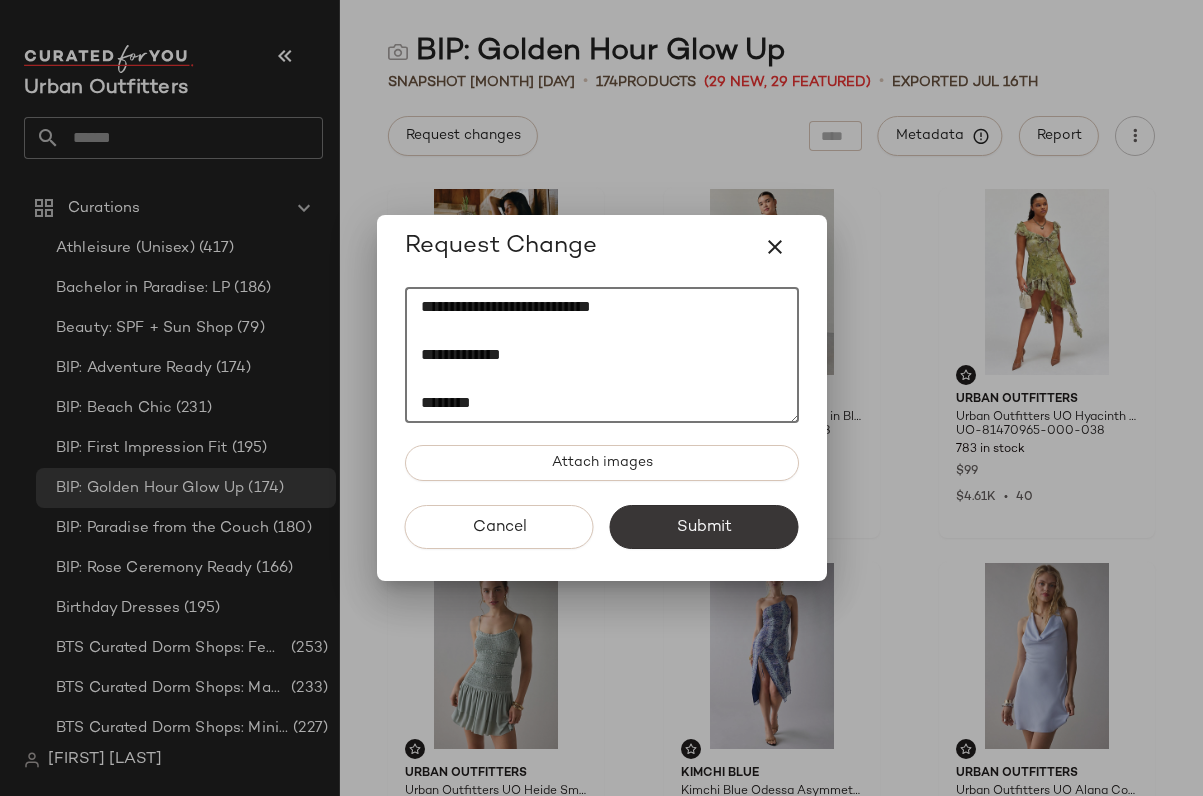 type on "**********" 